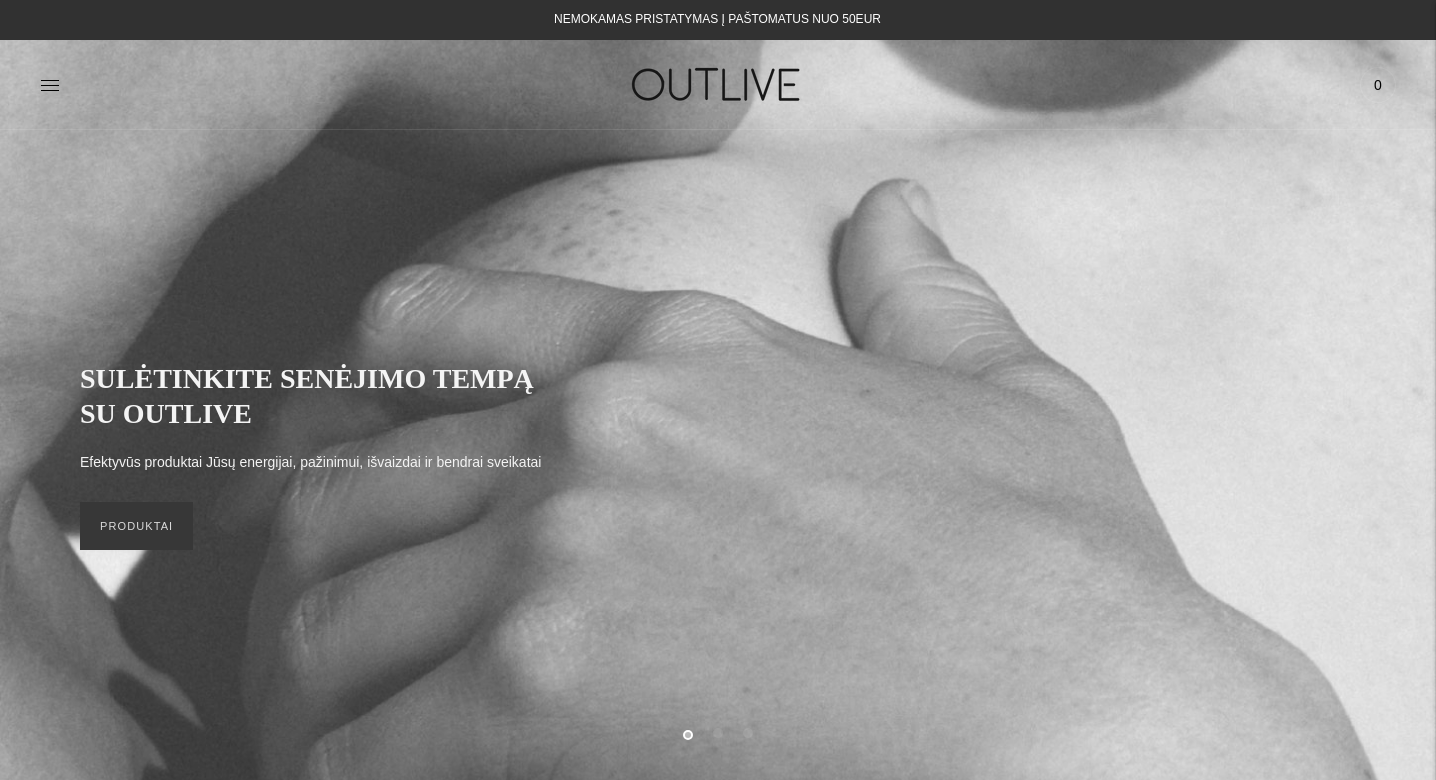 scroll, scrollTop: 0, scrollLeft: 0, axis: both 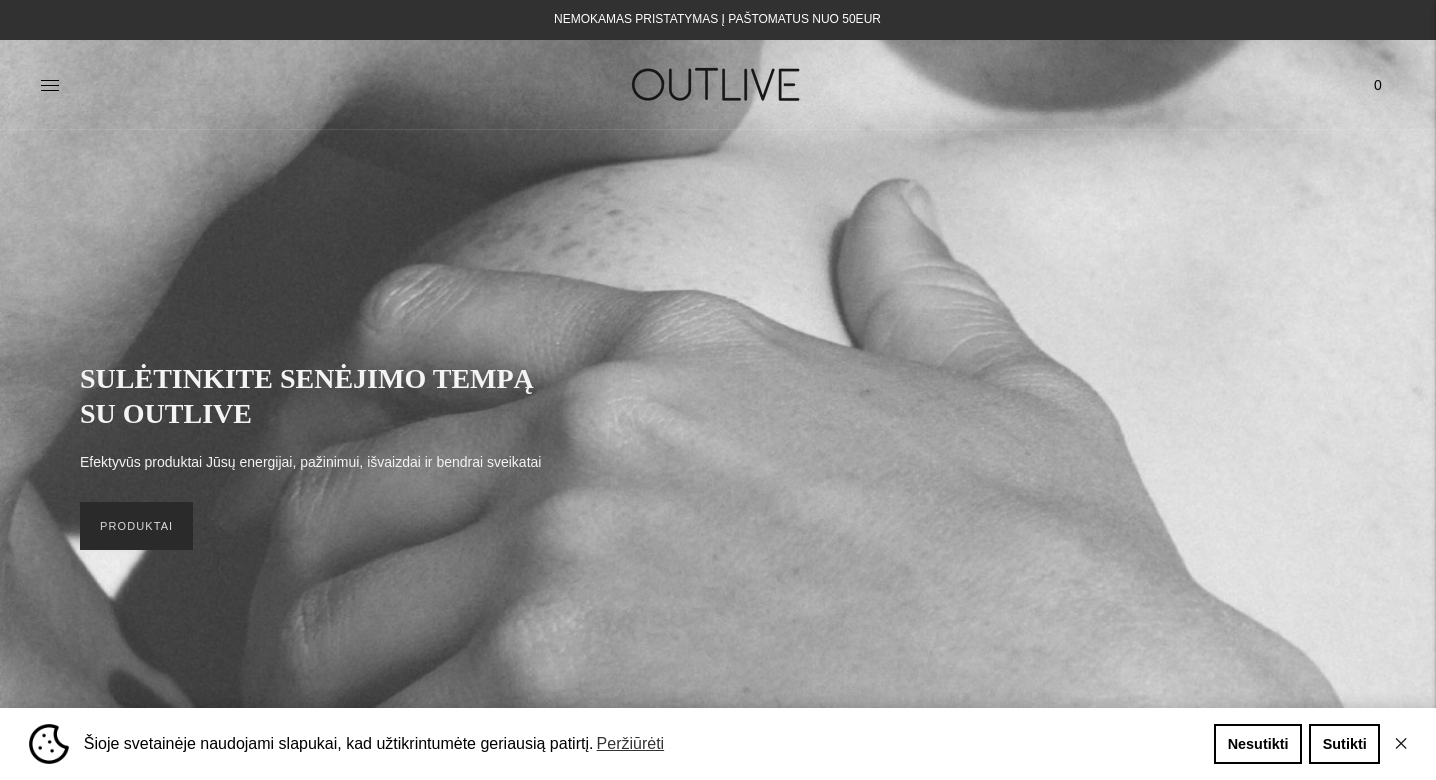 click on "PRODUKTAI" at bounding box center [136, 526] 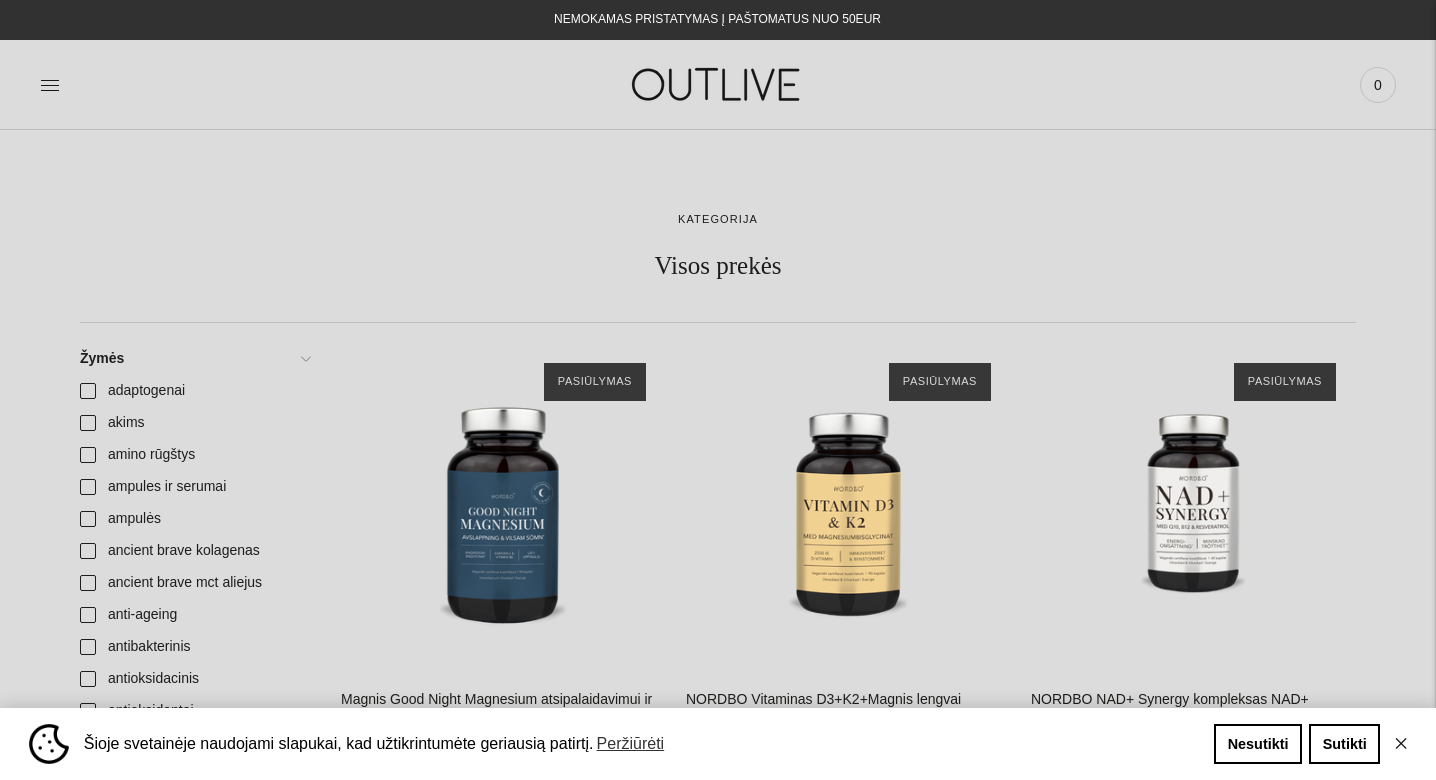 scroll, scrollTop: 0, scrollLeft: 0, axis: both 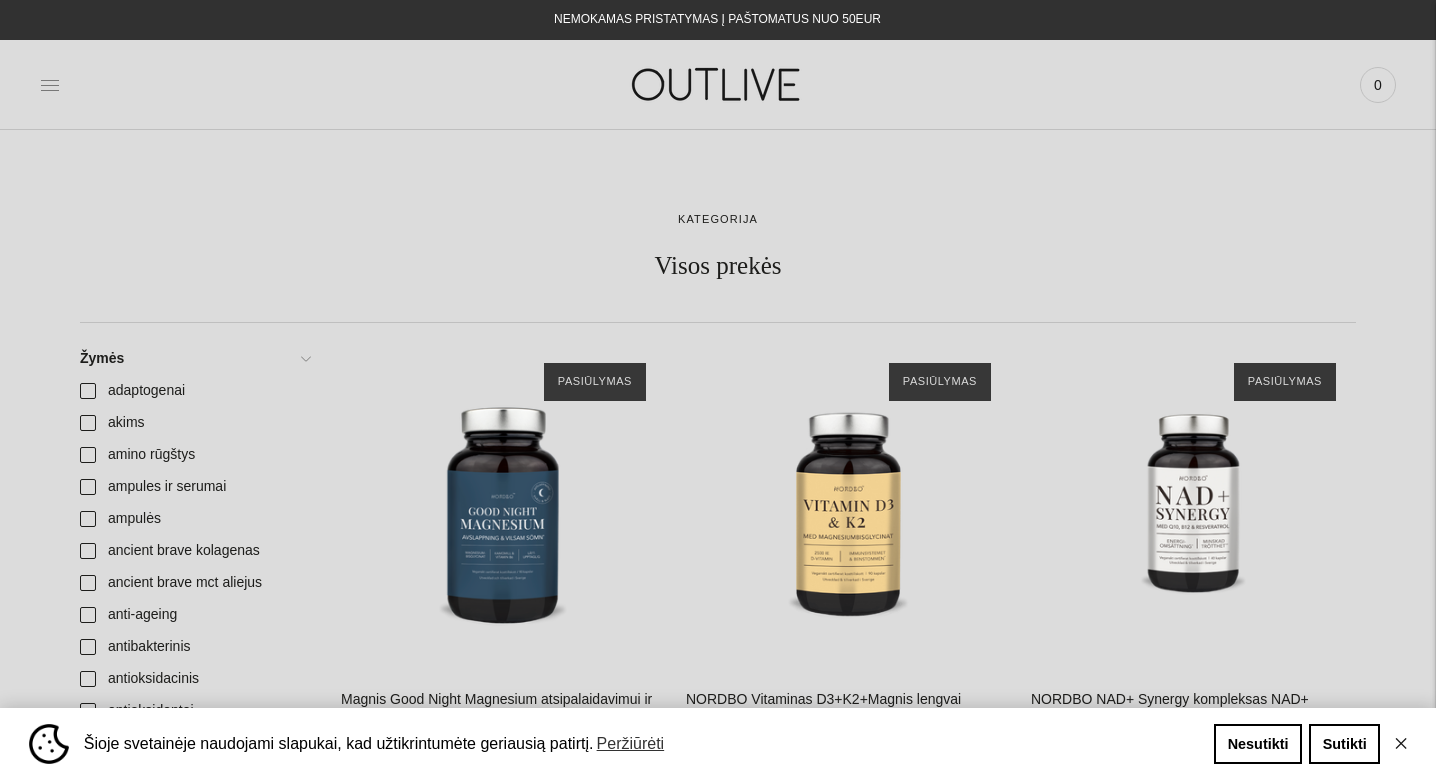 click 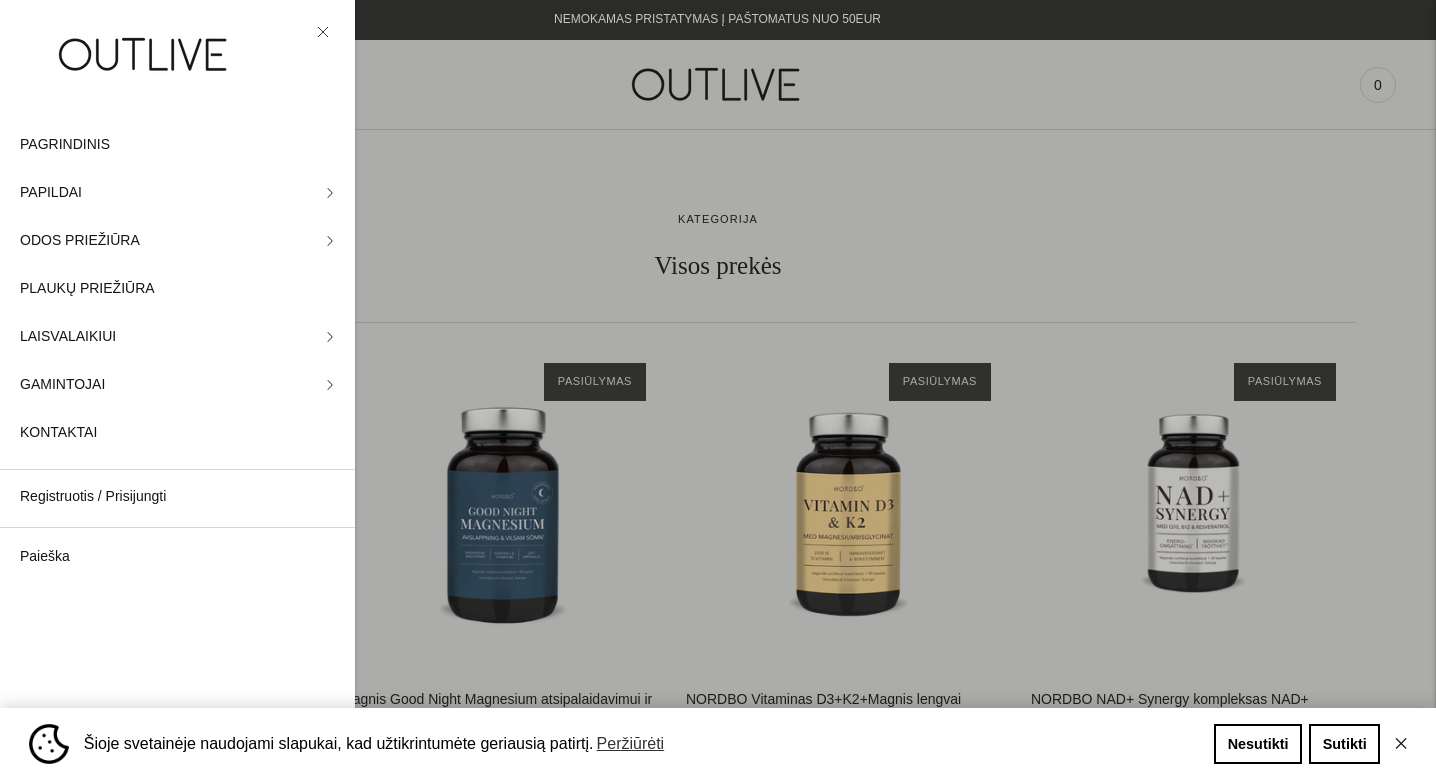 click at bounding box center [718, 390] 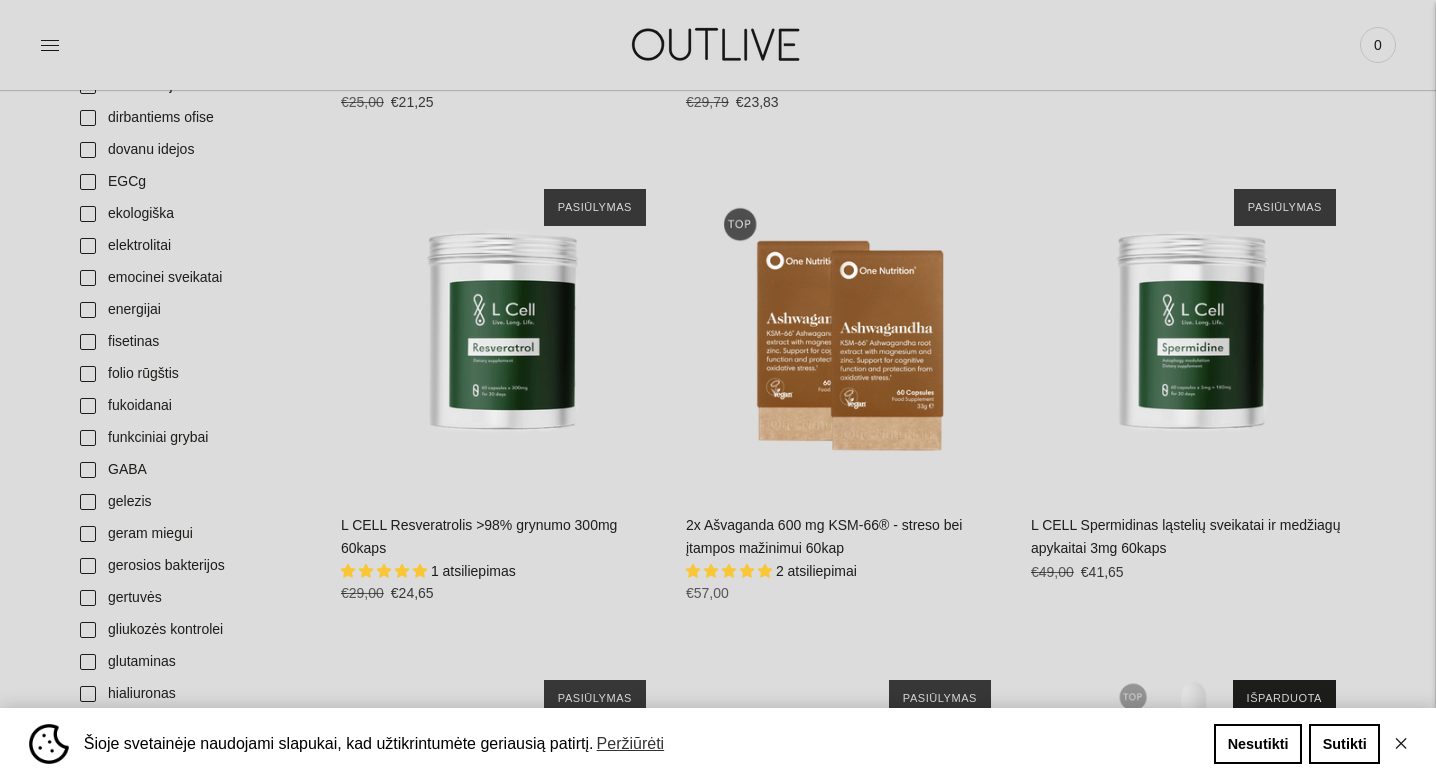 scroll, scrollTop: 1654, scrollLeft: 0, axis: vertical 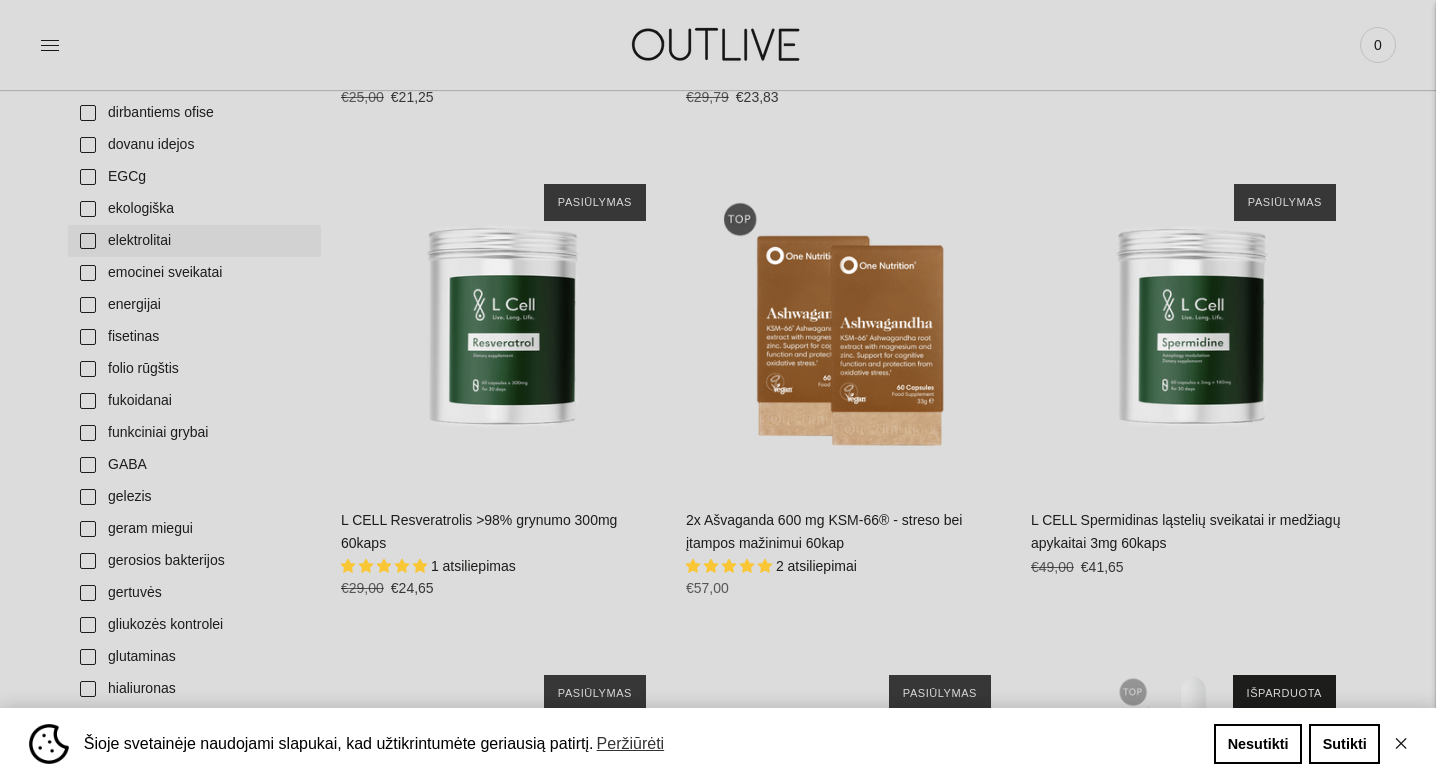 click on "elektrolitai" at bounding box center (194, 241) 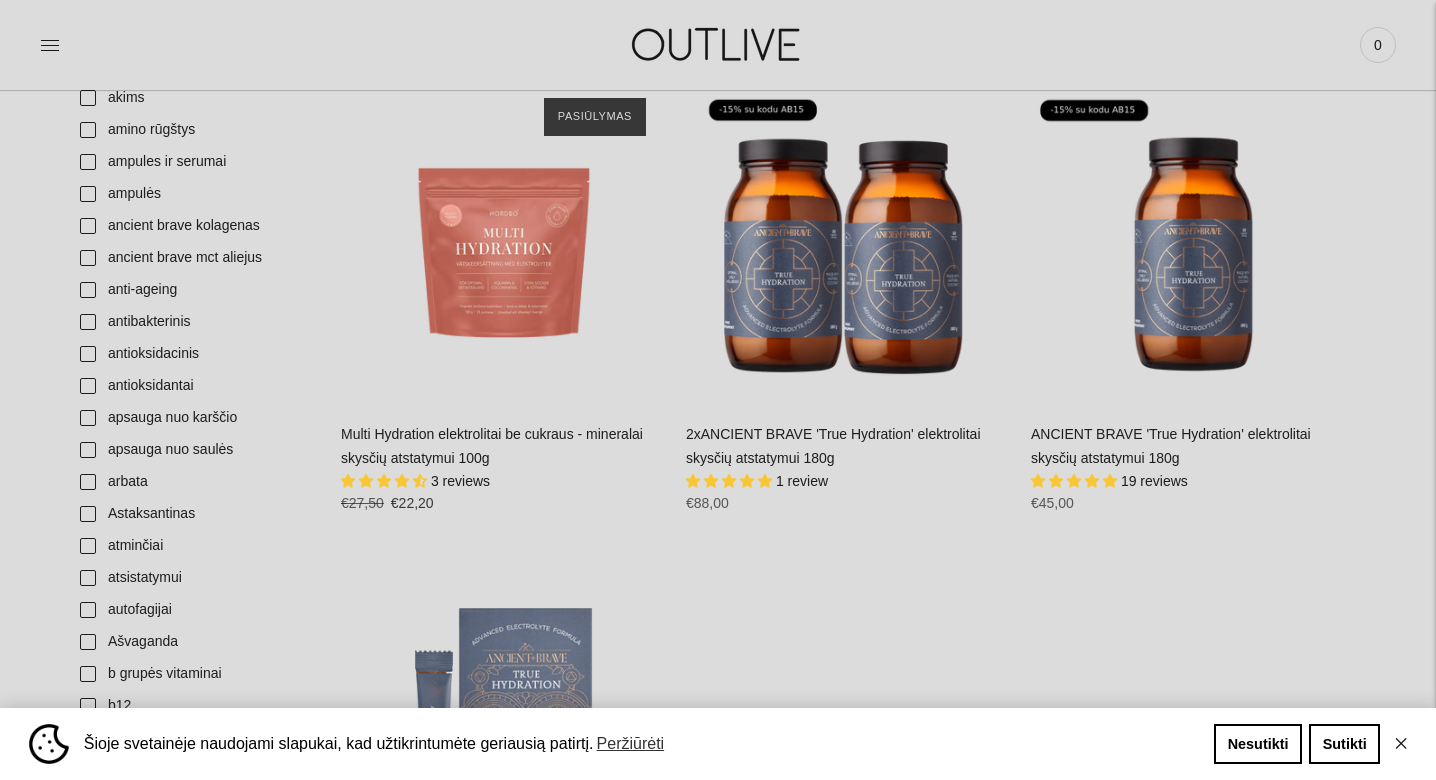 scroll, scrollTop: 322, scrollLeft: 0, axis: vertical 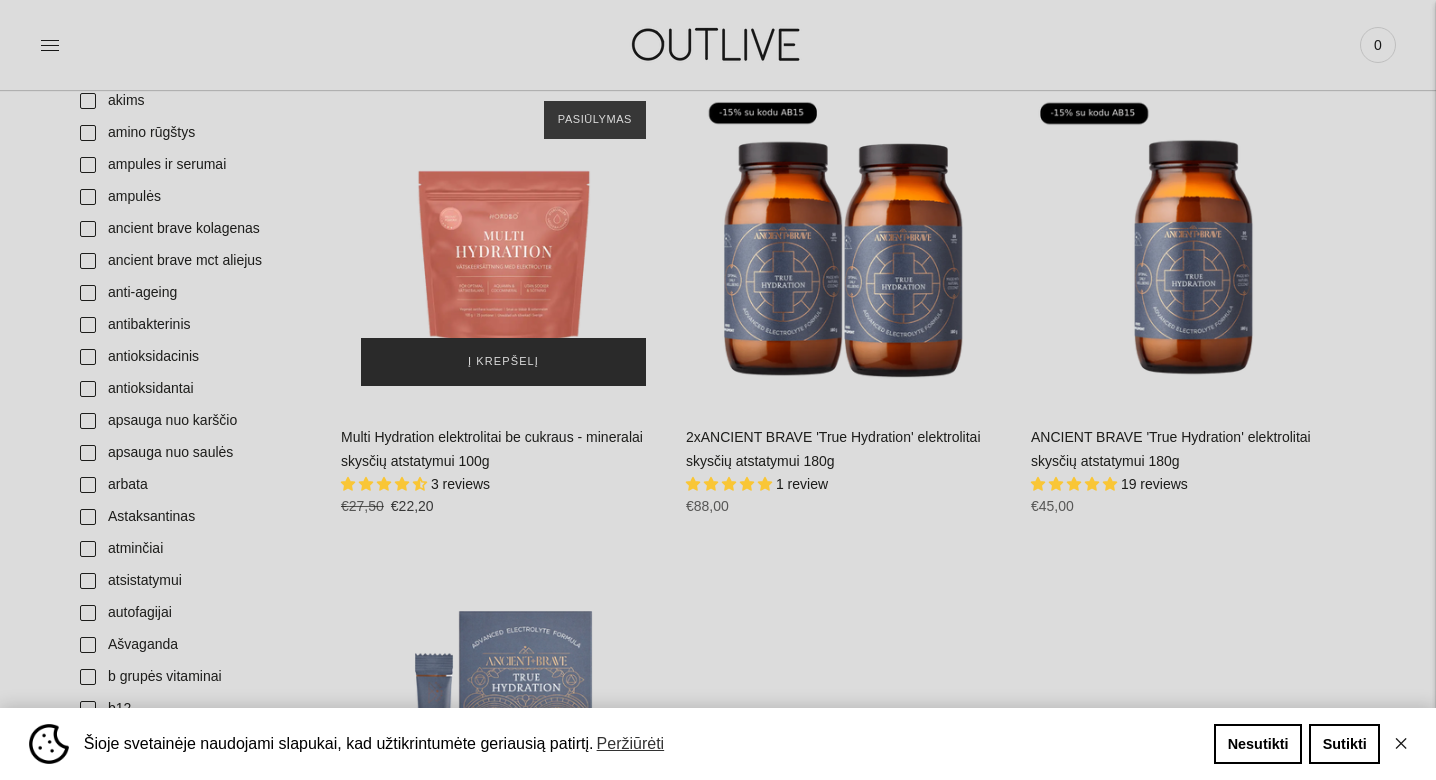 click on "Į krepšelį" at bounding box center [503, 362] 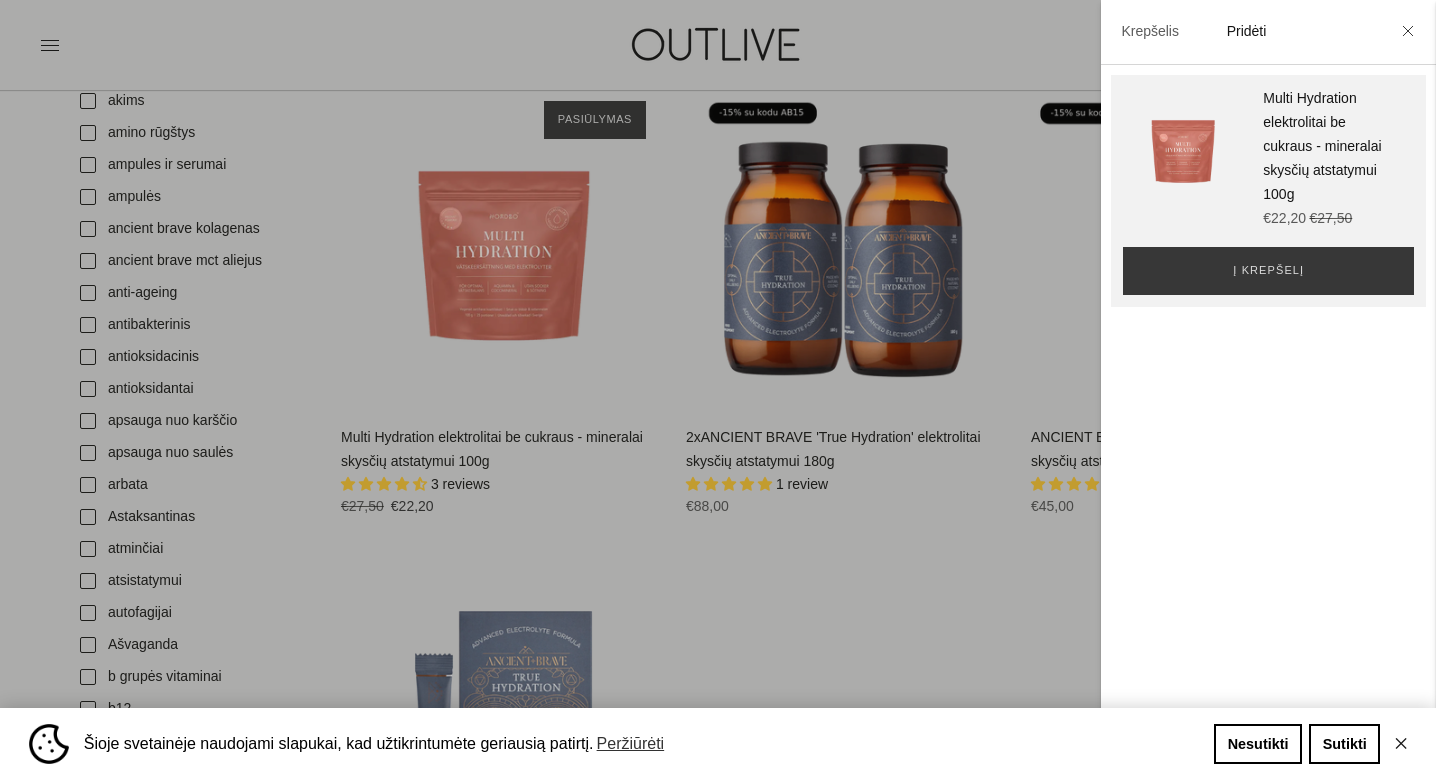 click at bounding box center (718, 390) 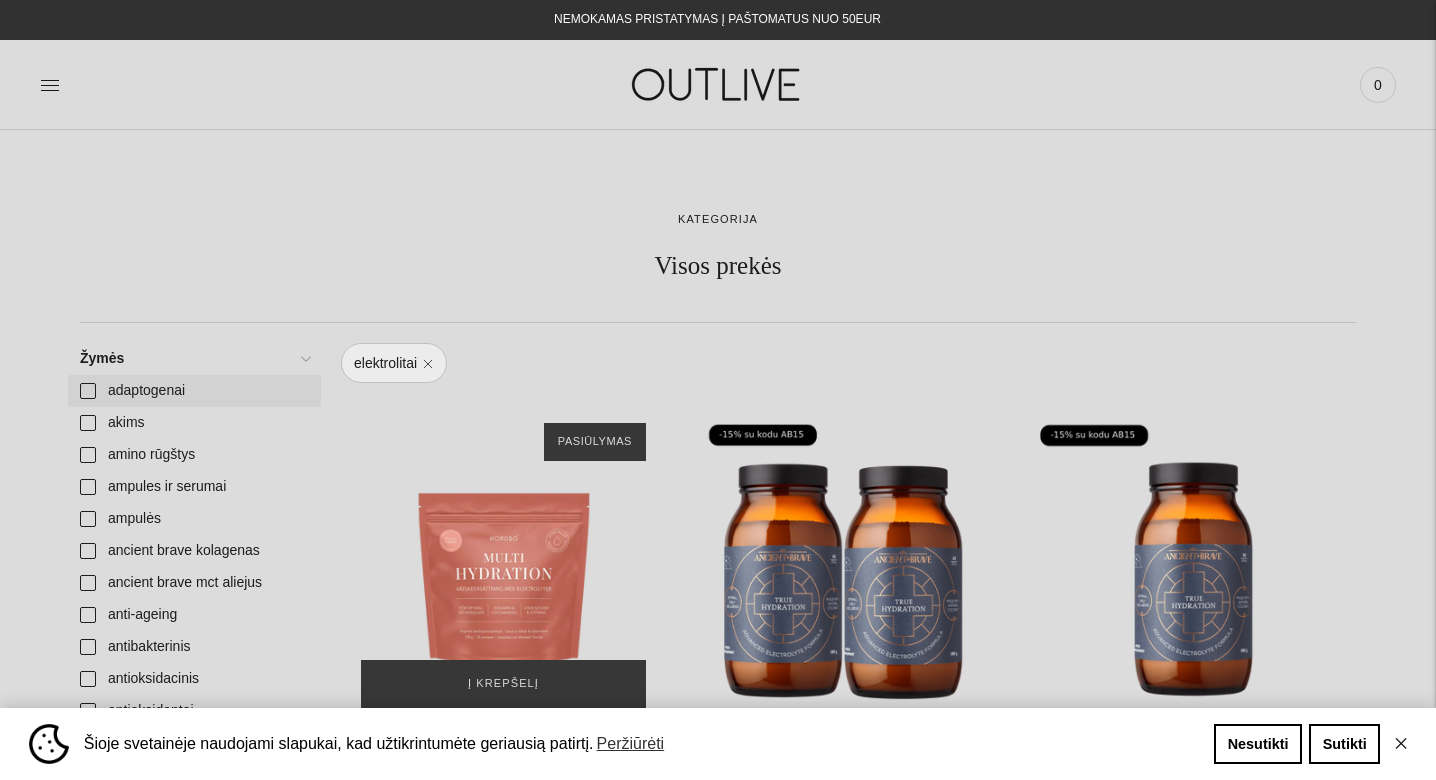 scroll, scrollTop: 43, scrollLeft: 0, axis: vertical 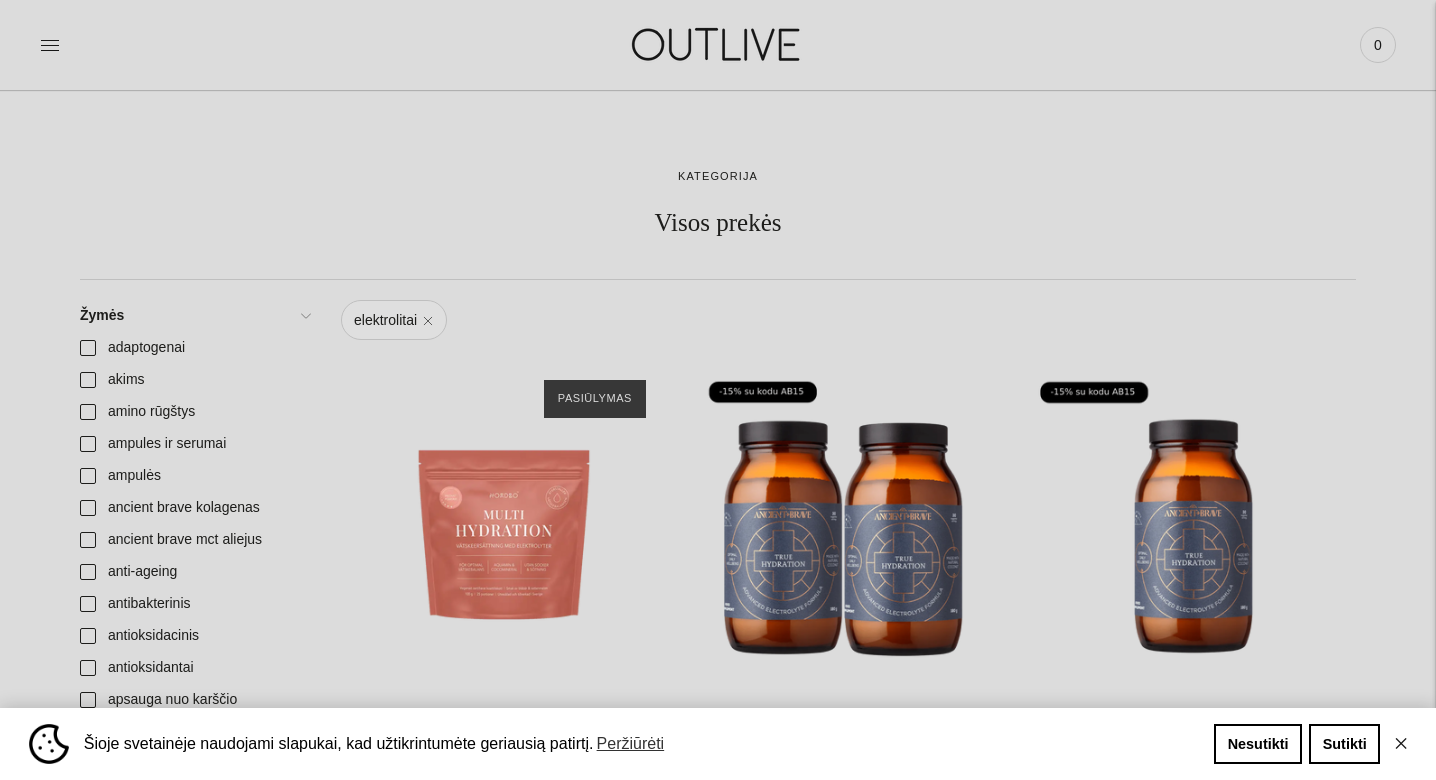 click on "elektrolitai" at bounding box center [394, 320] 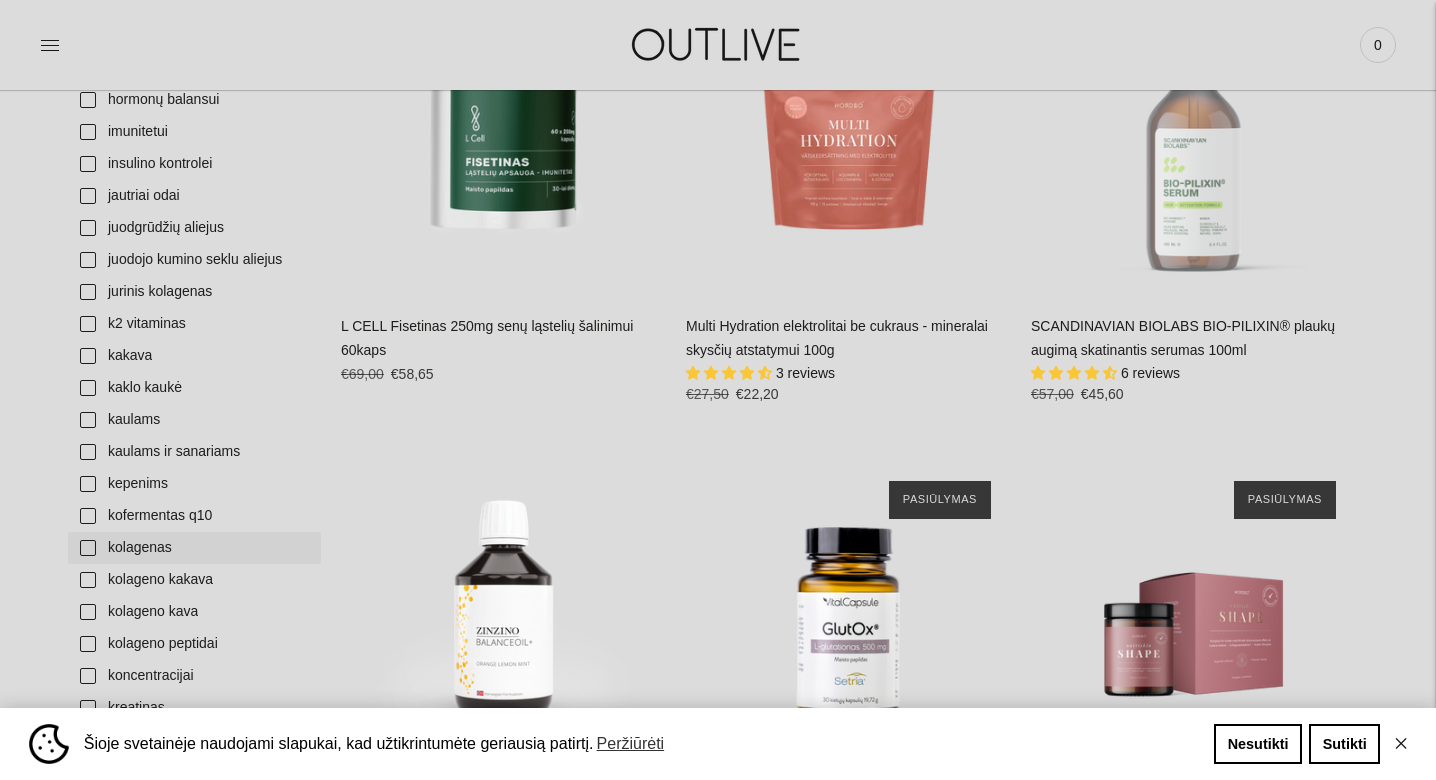 scroll, scrollTop: 2342, scrollLeft: 0, axis: vertical 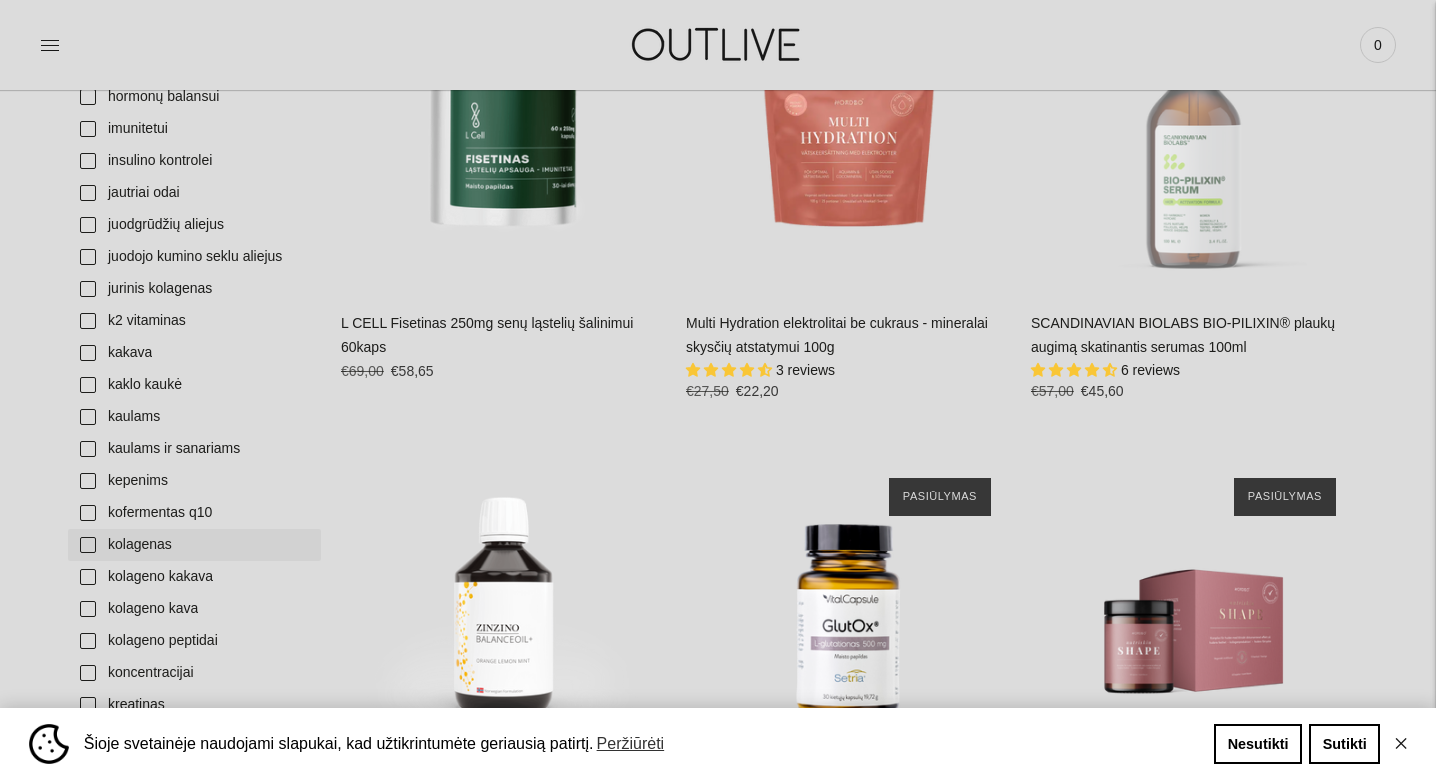 click on "kolagenas" at bounding box center [194, 545] 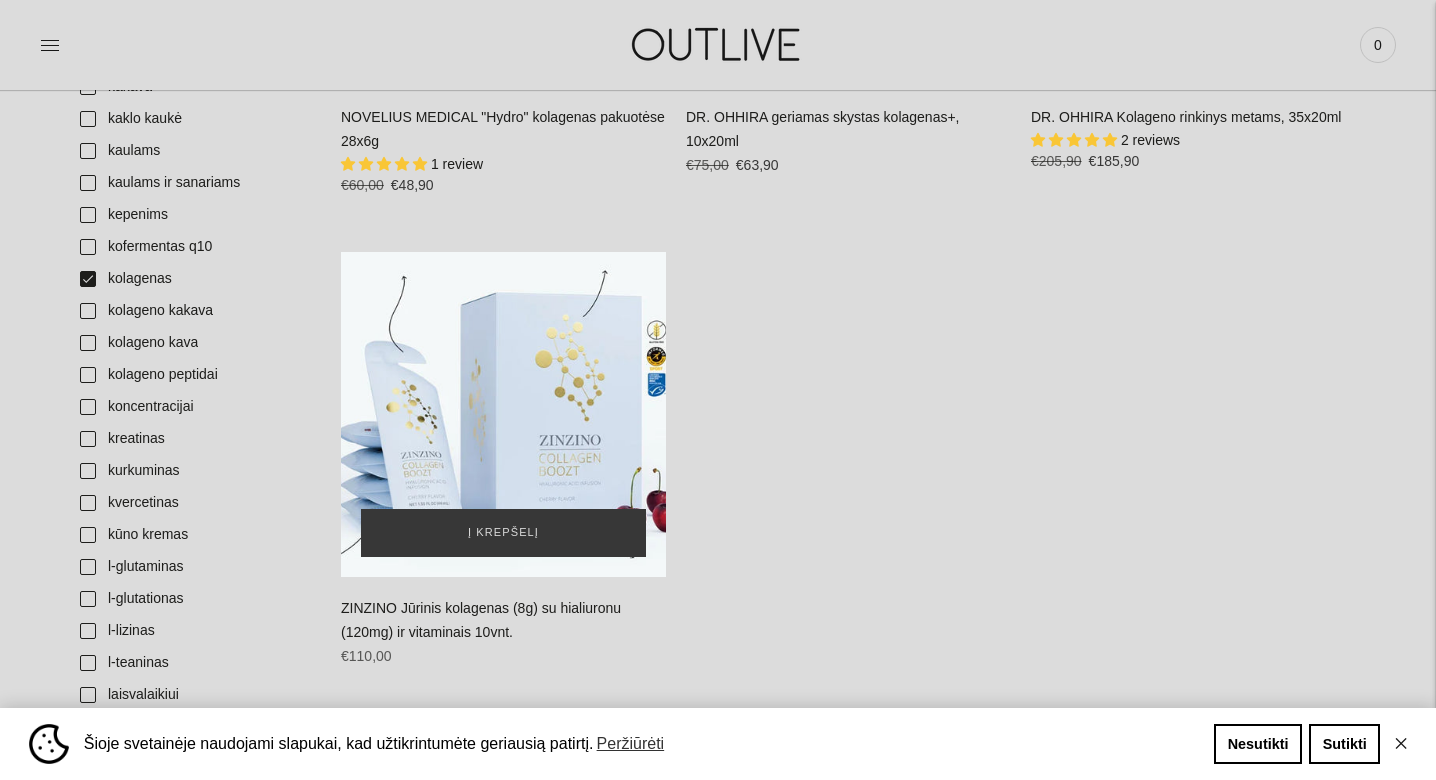 scroll, scrollTop: 2611, scrollLeft: 0, axis: vertical 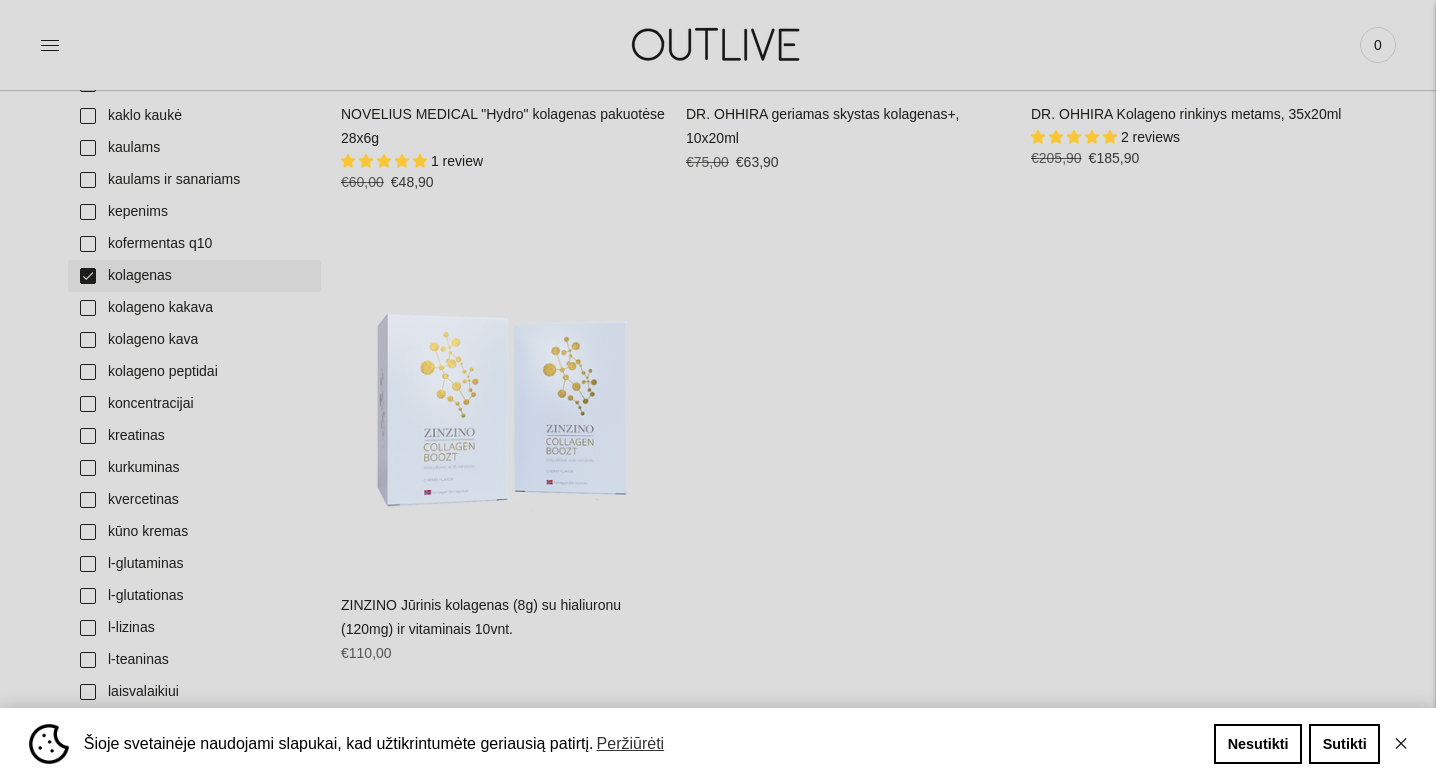 click on "kolagenas" at bounding box center [194, 276] 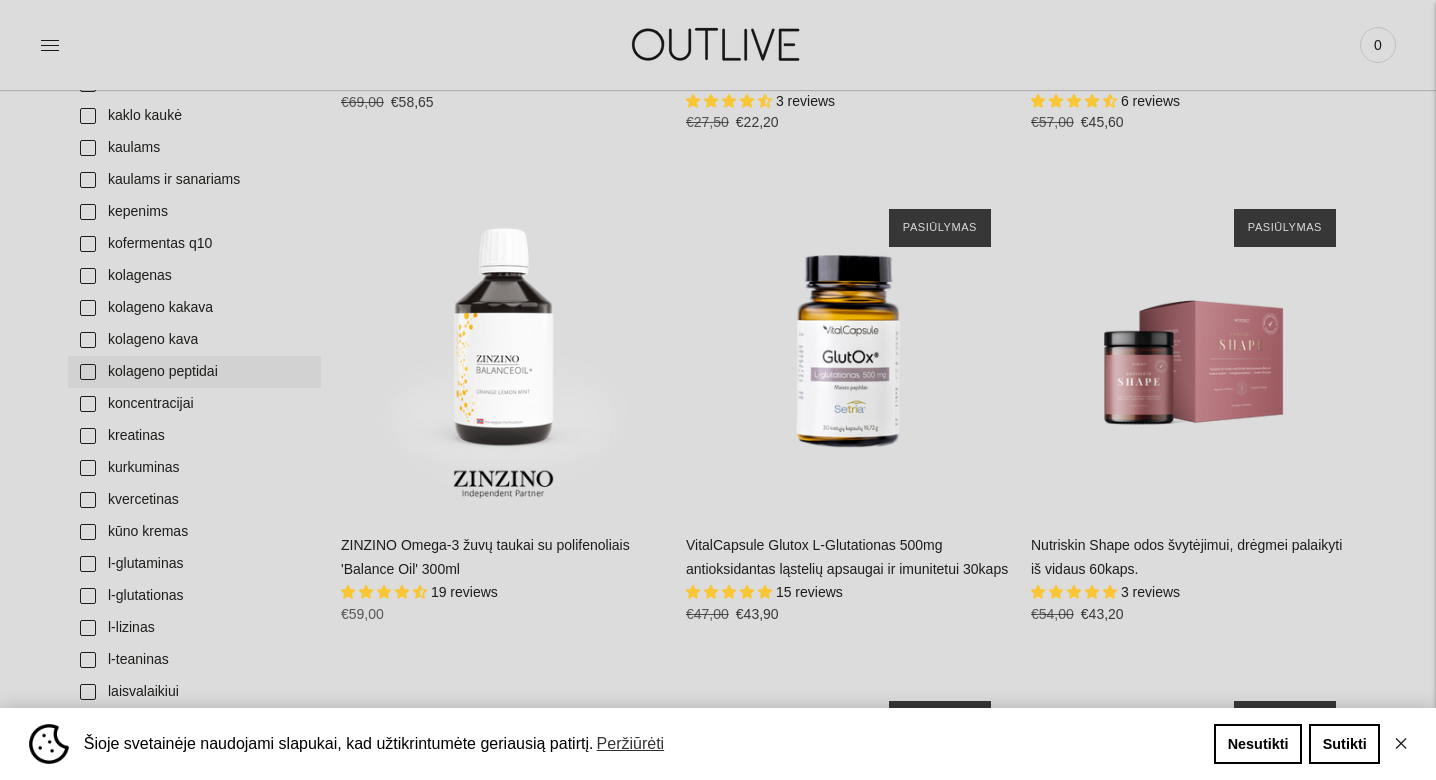 click on "kolageno peptidai" at bounding box center [194, 372] 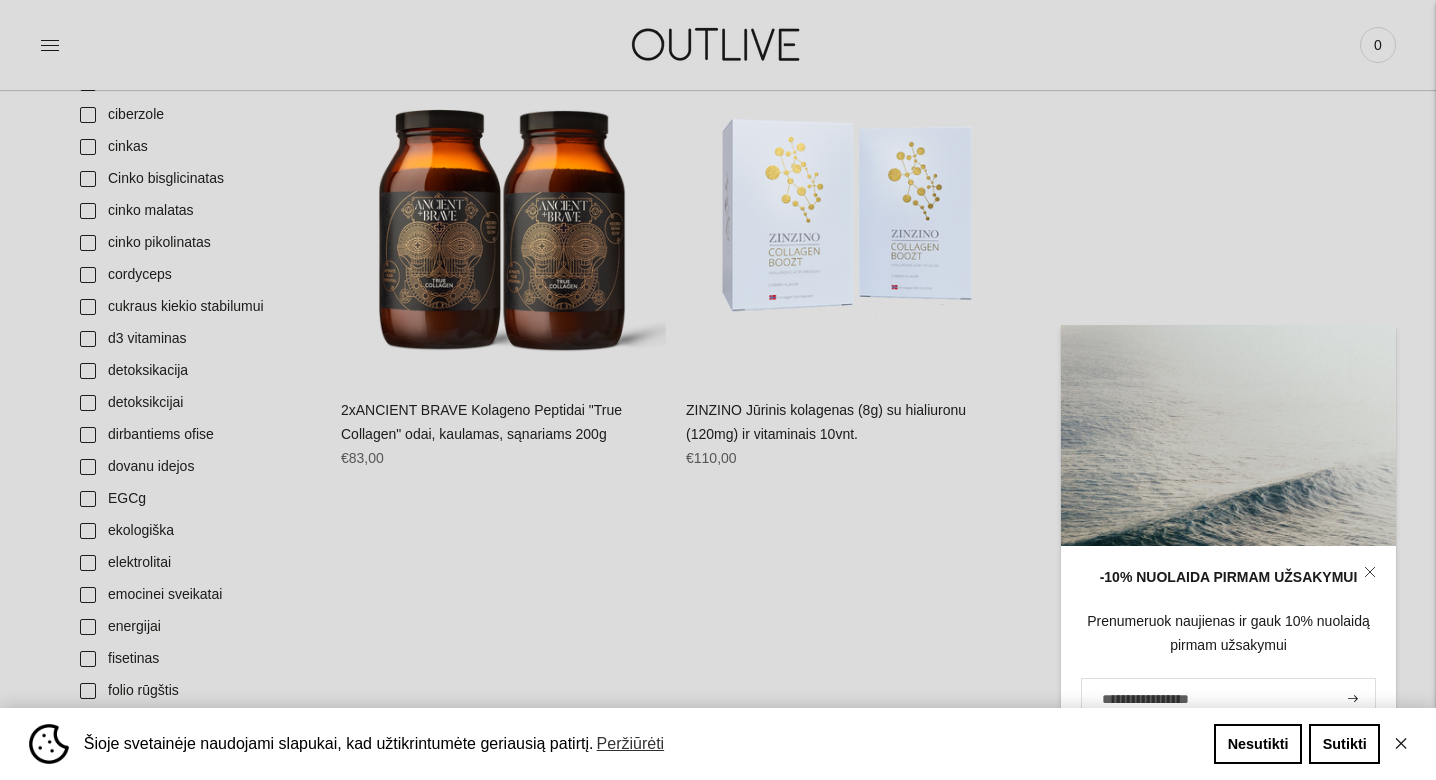 scroll, scrollTop: 1337, scrollLeft: 0, axis: vertical 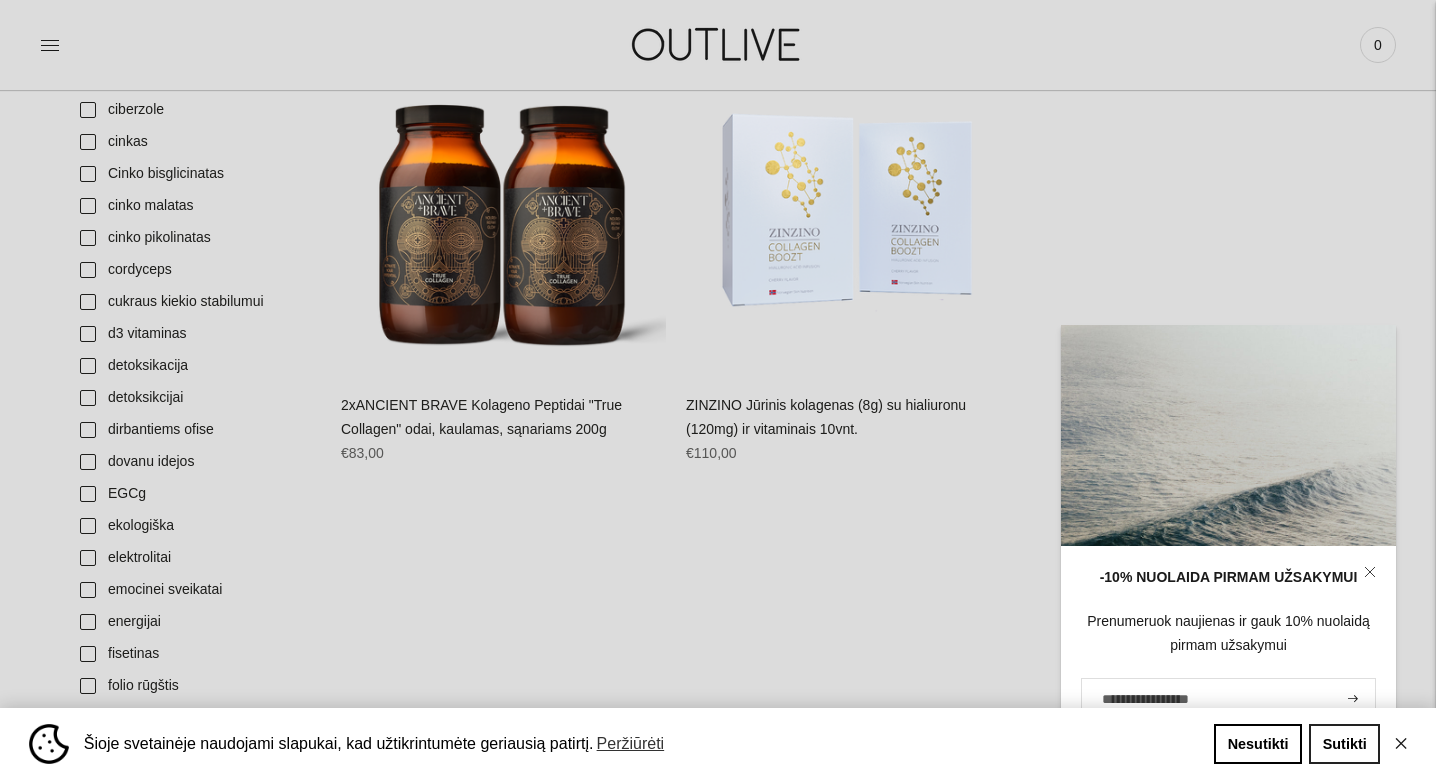 click on "Sutikti" at bounding box center [1344, 744] 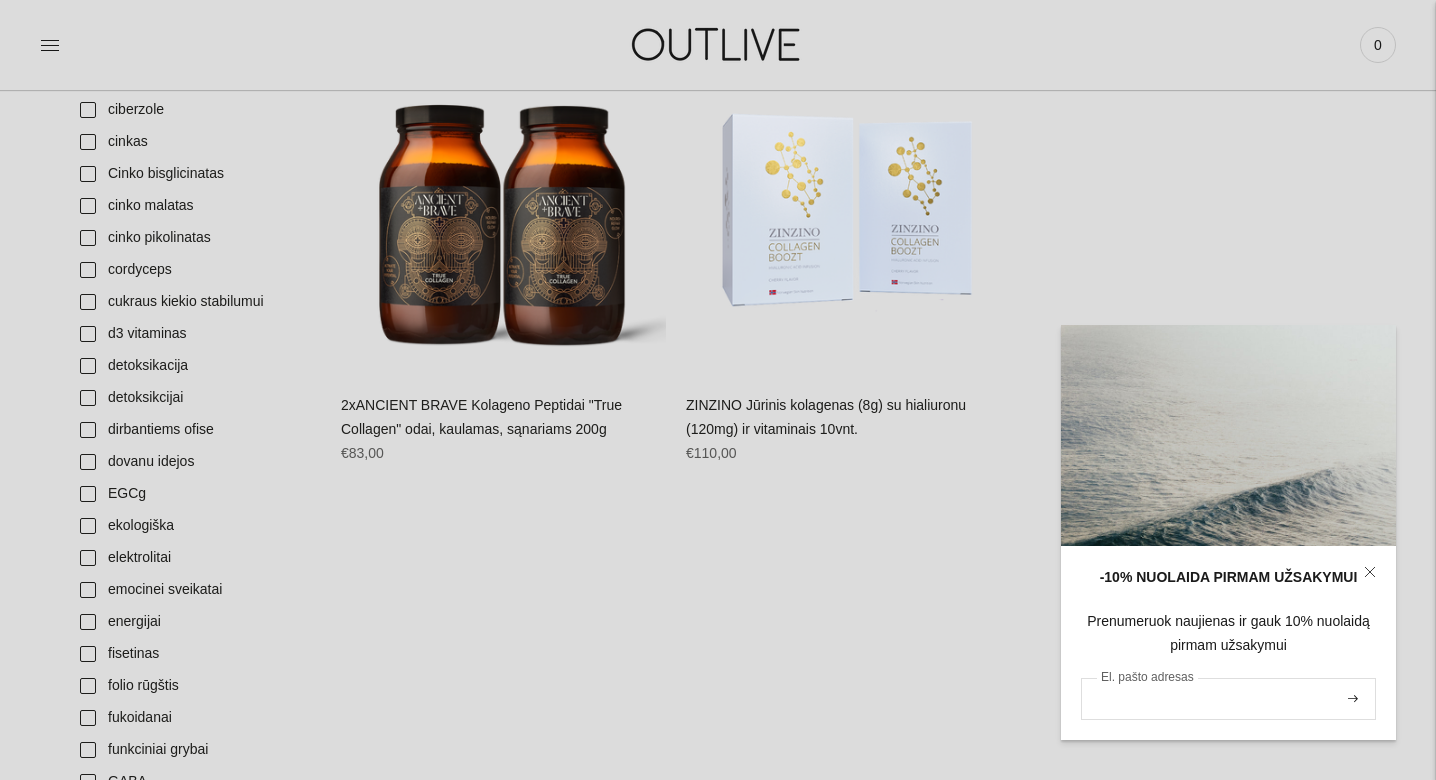 click on "El. pašto adresas" at bounding box center [1228, 699] 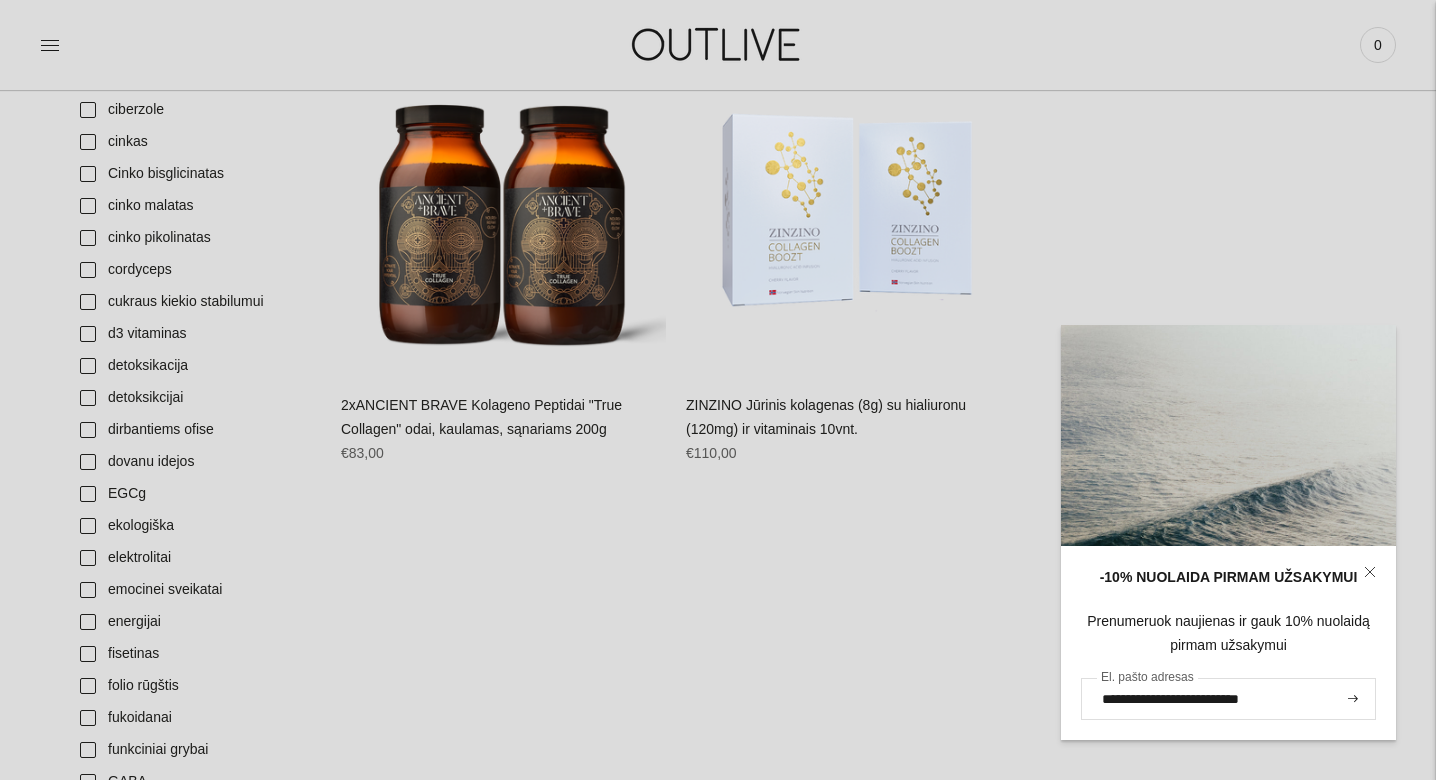 type on "**********" 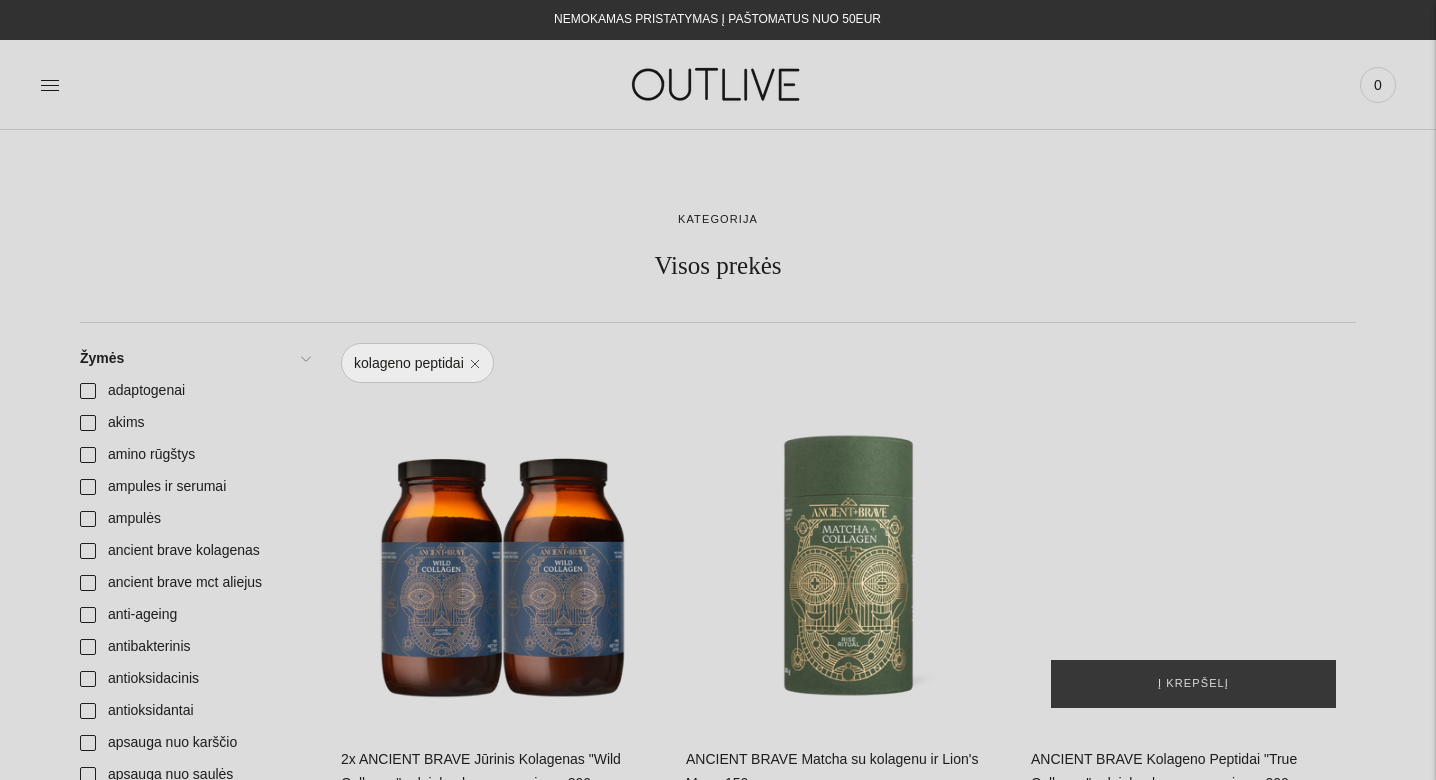 scroll, scrollTop: 0, scrollLeft: 0, axis: both 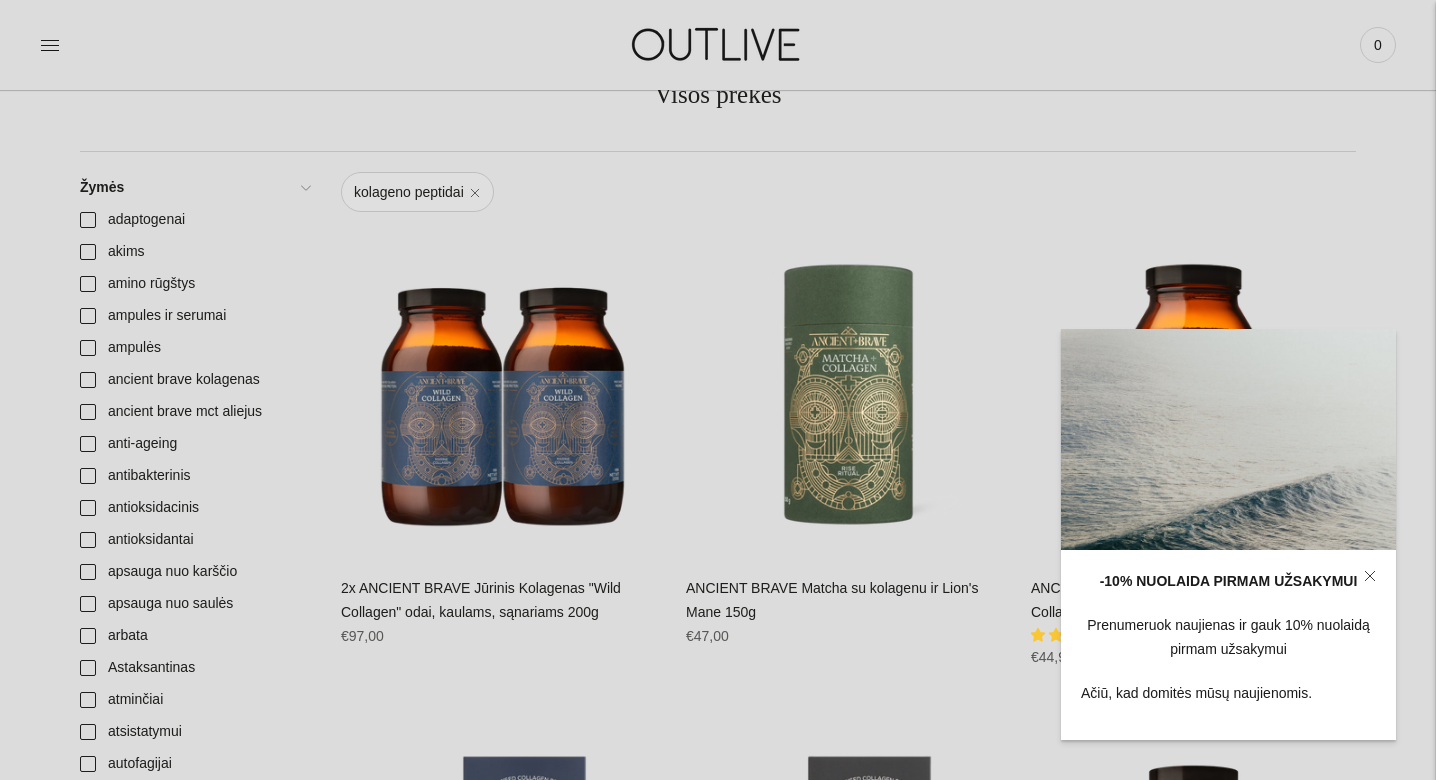 click on "kolageno peptidai" at bounding box center [417, 192] 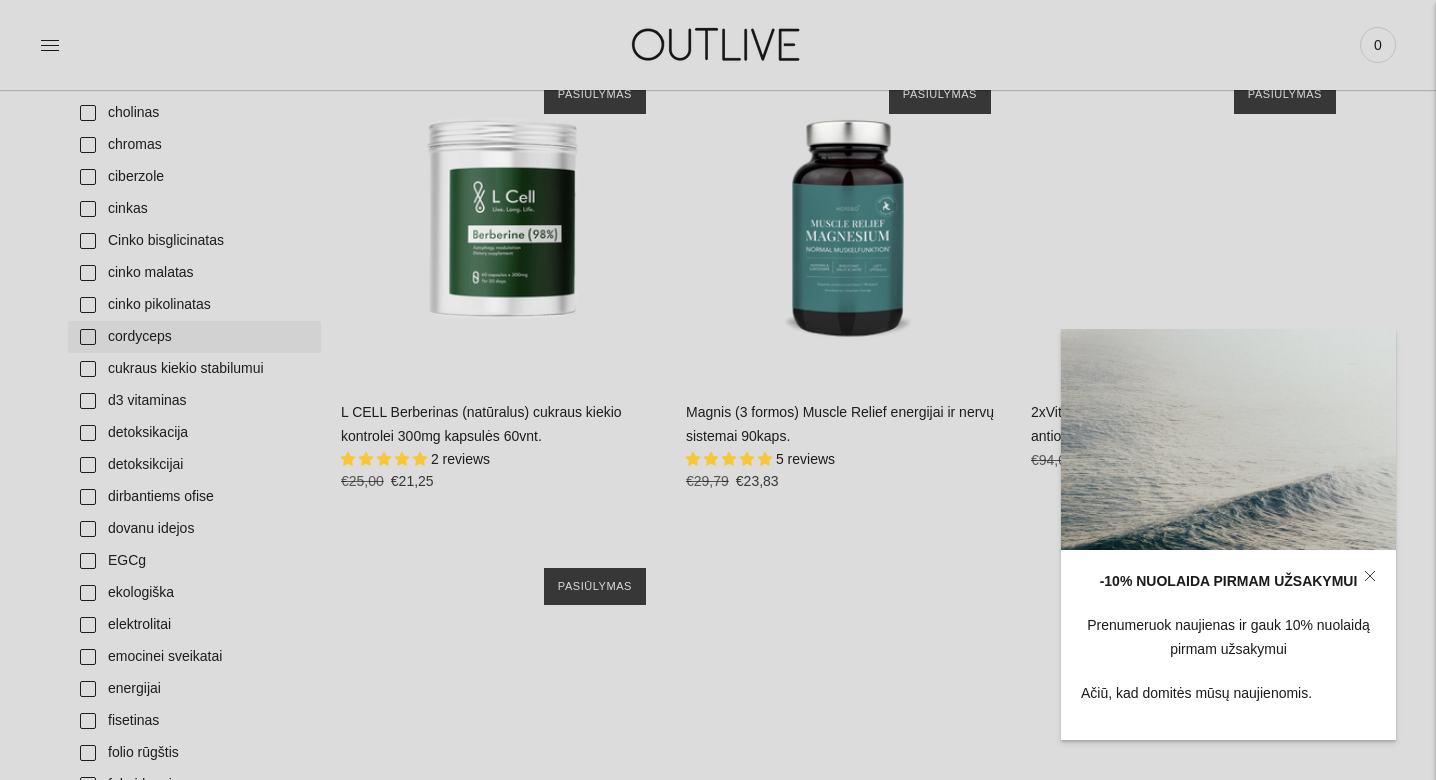 scroll, scrollTop: 1288, scrollLeft: 0, axis: vertical 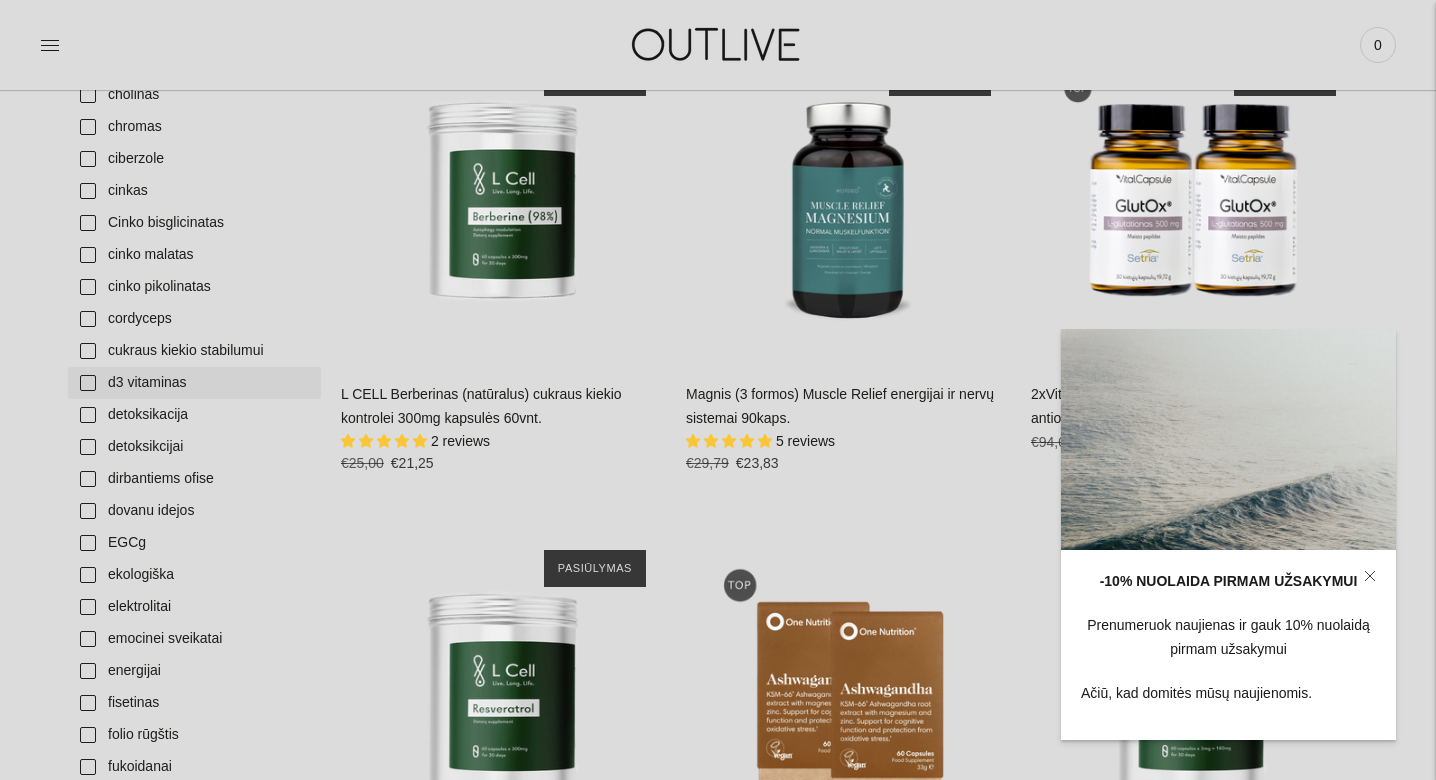 click on "d3 vitaminas" at bounding box center (194, 383) 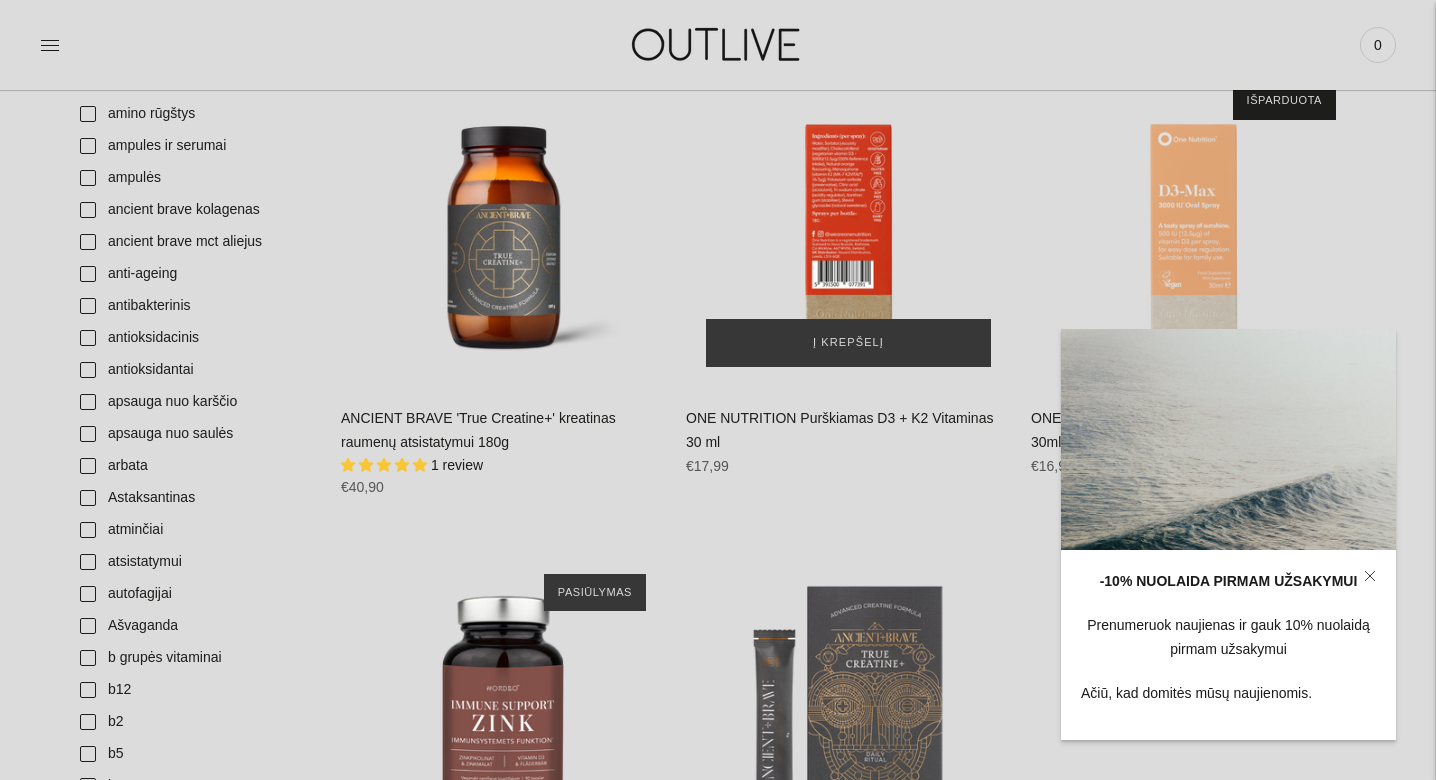 scroll, scrollTop: 339, scrollLeft: 0, axis: vertical 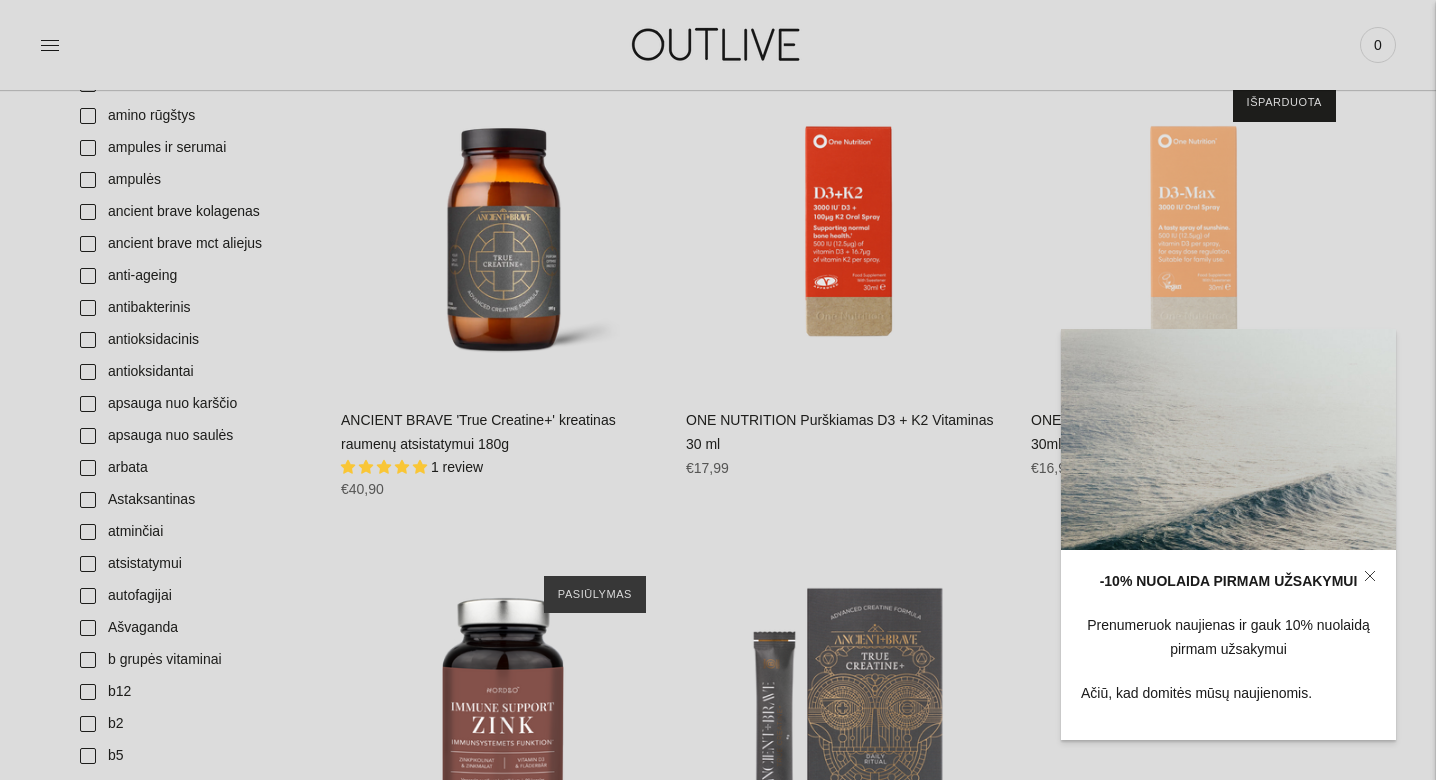 click on "Kategorija
Visos prekės
Žymės
adaptogenai
akims
amino rūgštys
ampules ir serumai" at bounding box center (718, 3260) 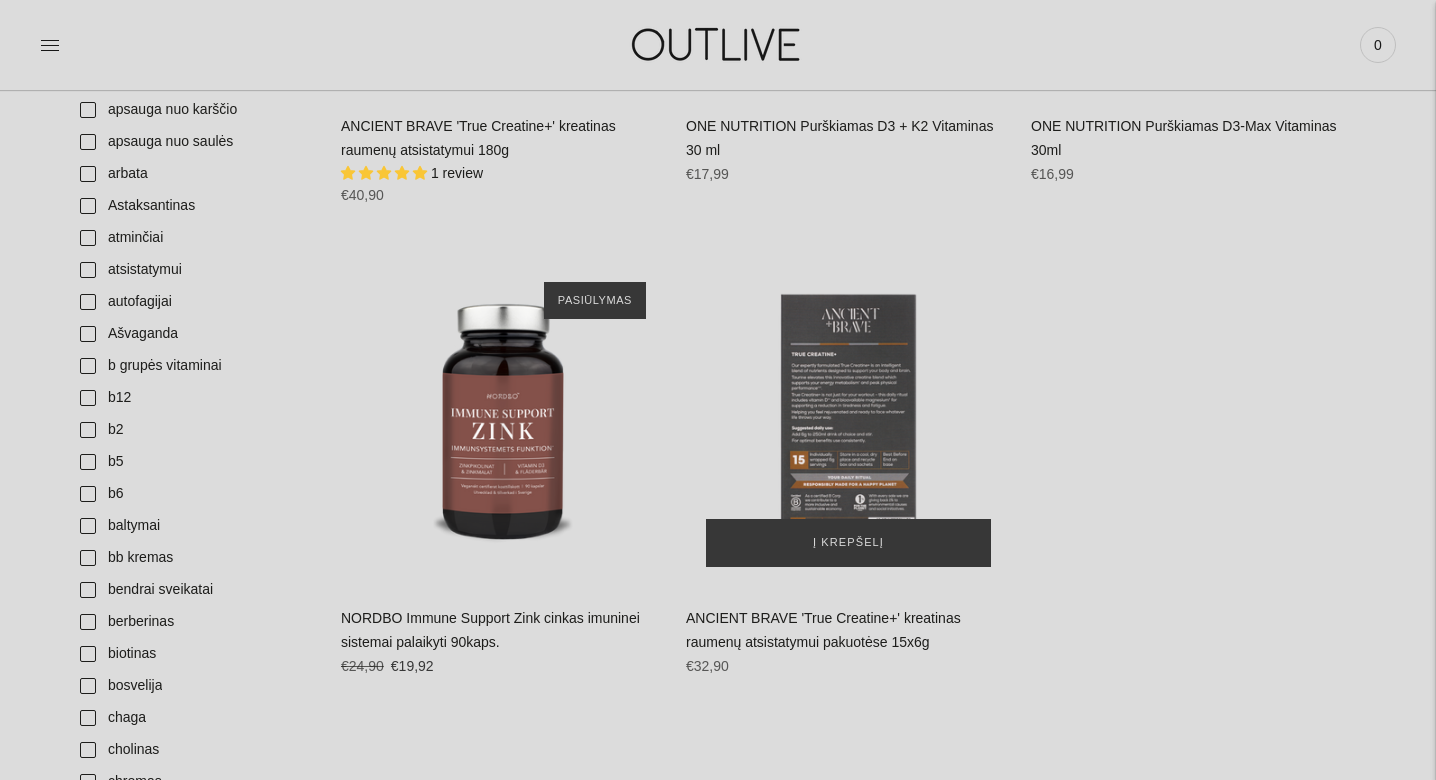 scroll, scrollTop: 637, scrollLeft: 0, axis: vertical 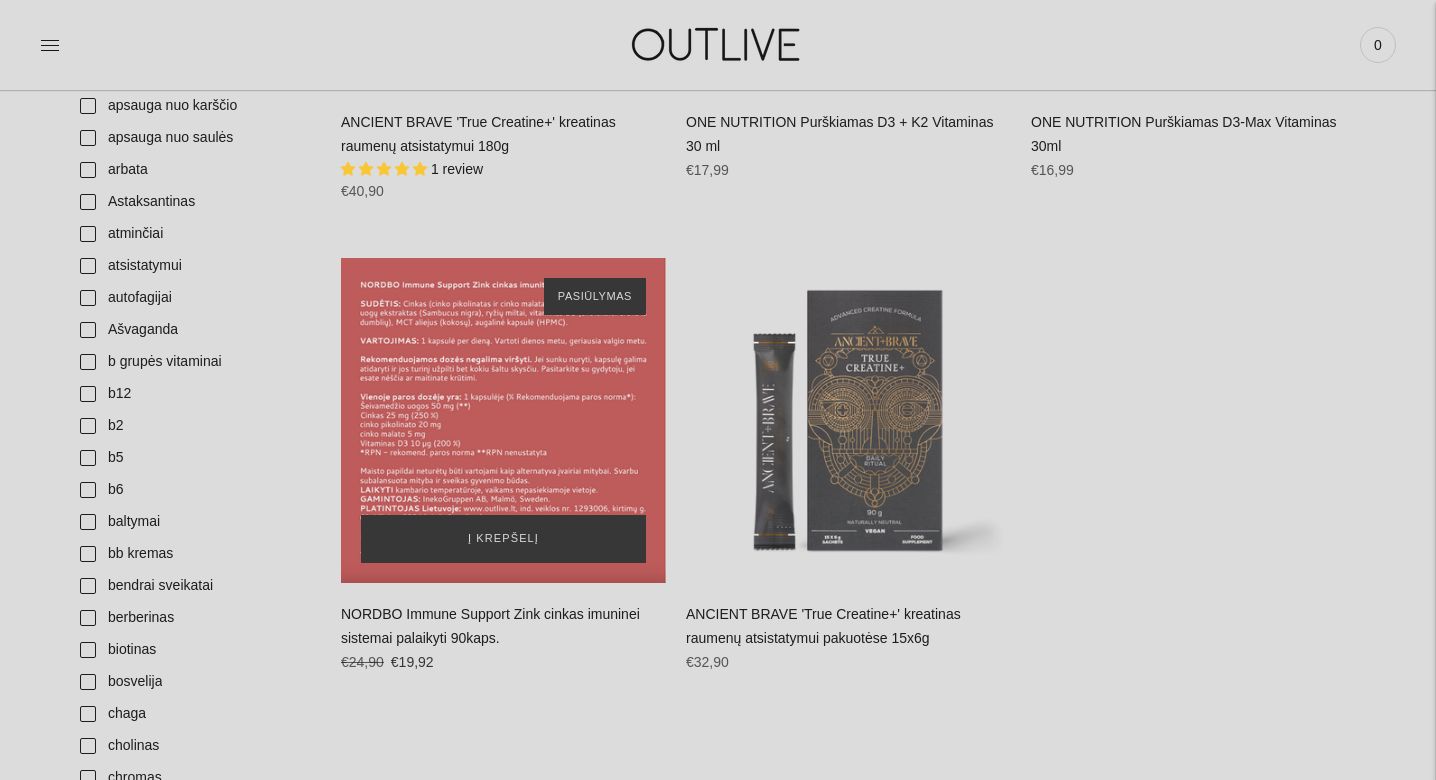 click at bounding box center [503, 420] 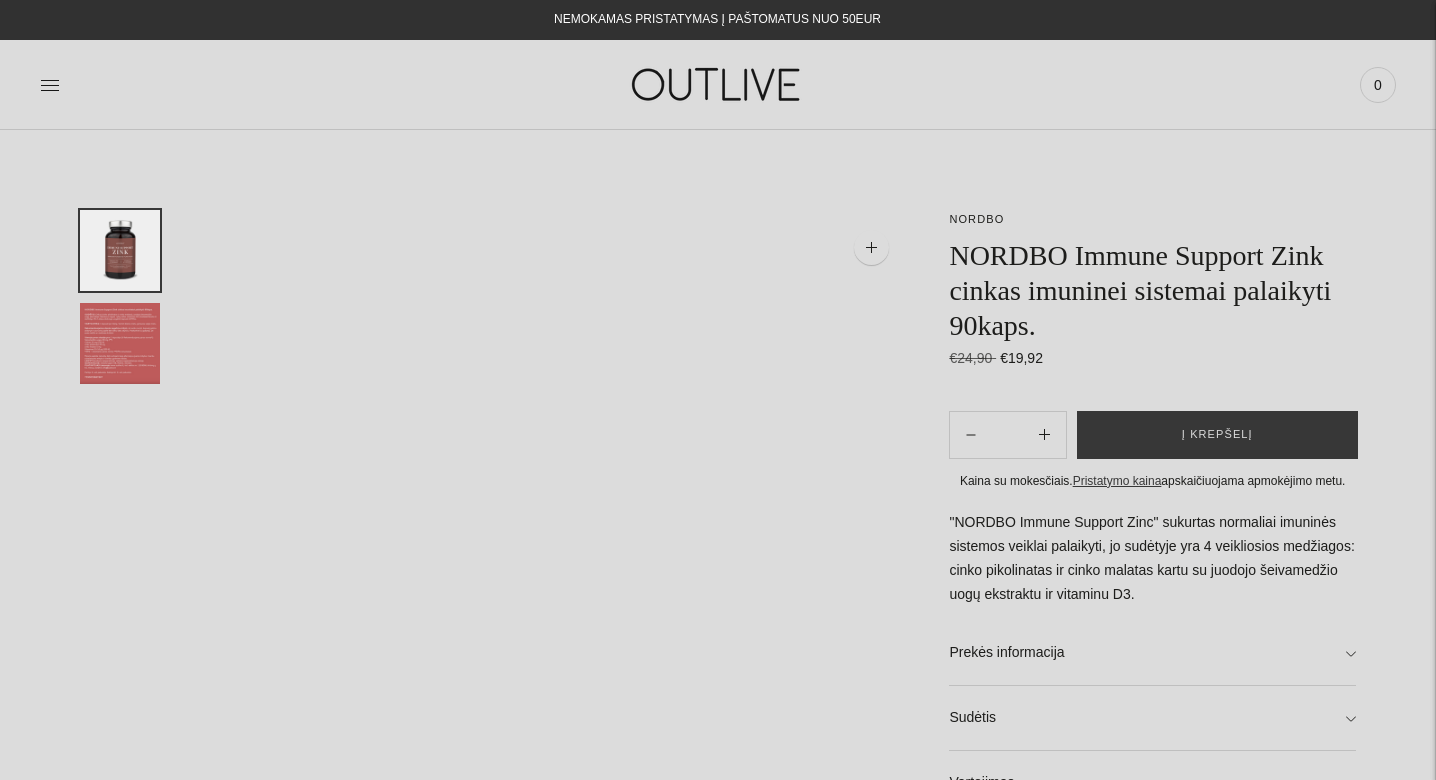 scroll, scrollTop: 0, scrollLeft: 0, axis: both 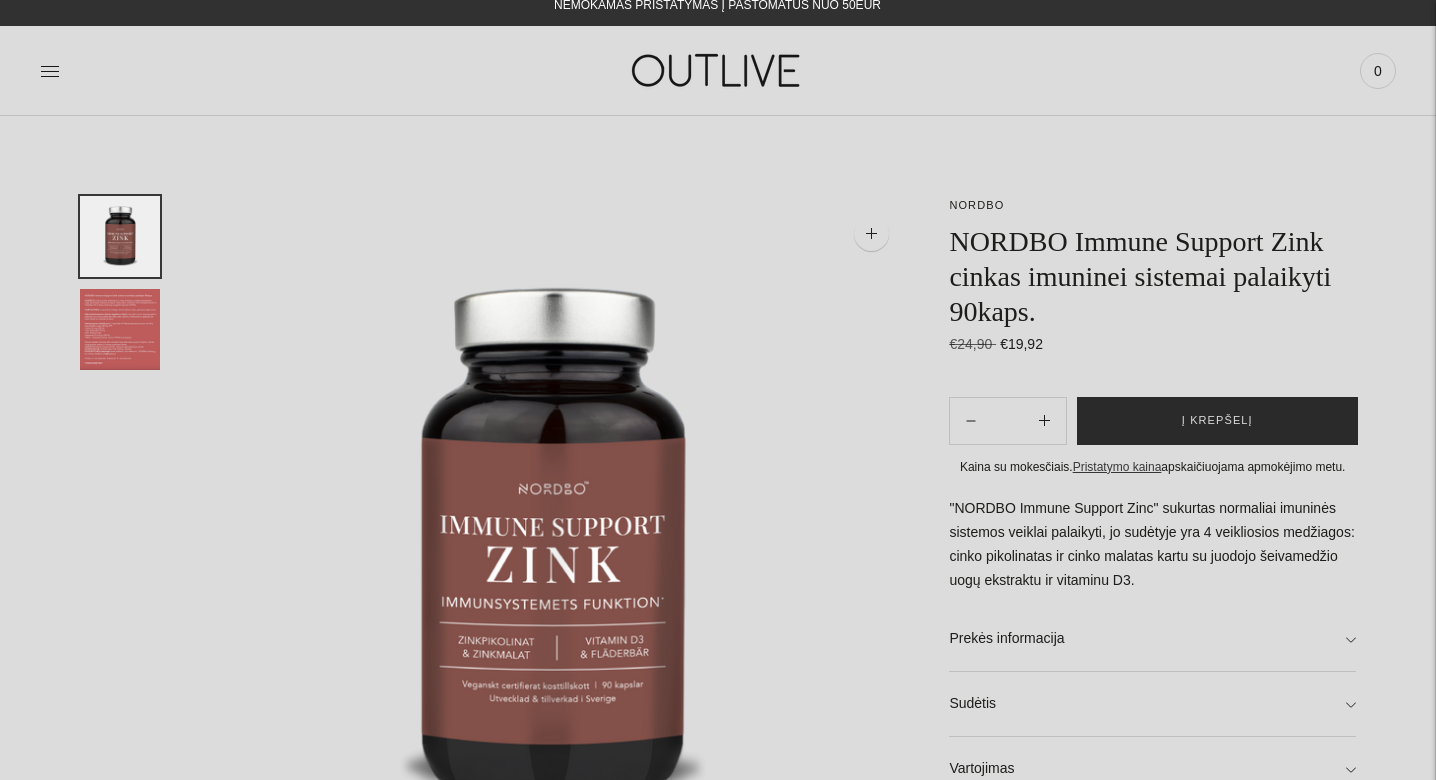 click on "Į krepšelį" at bounding box center (1217, 421) 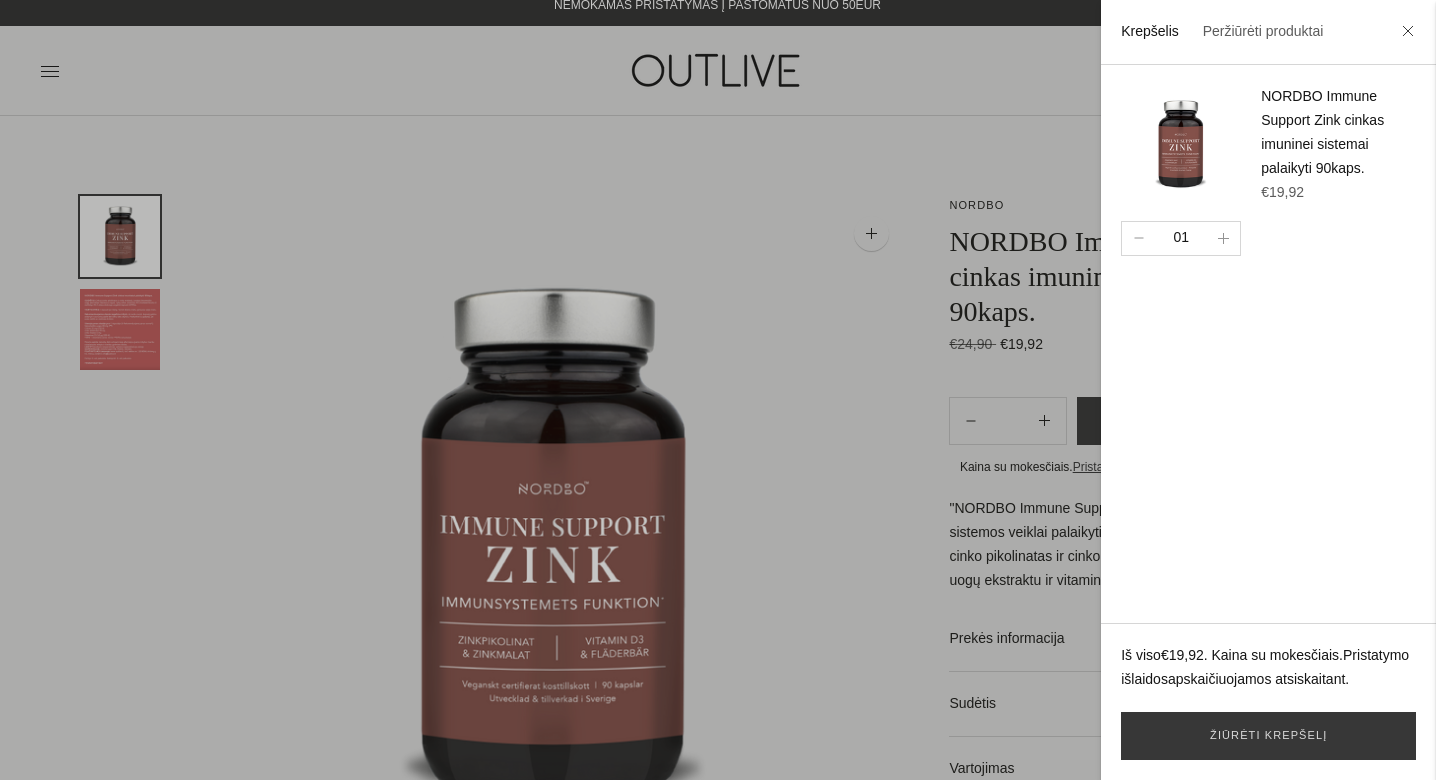 click at bounding box center [718, 390] 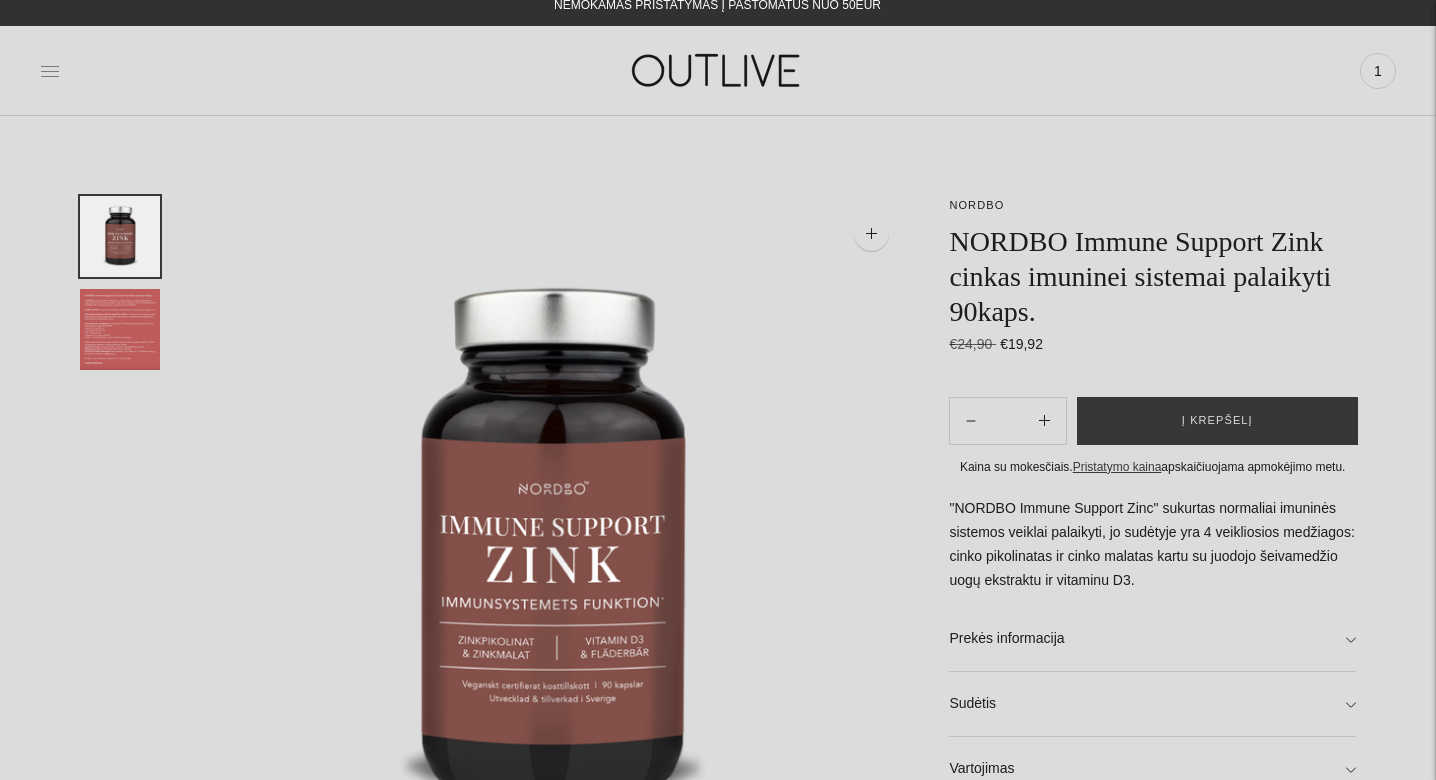 click 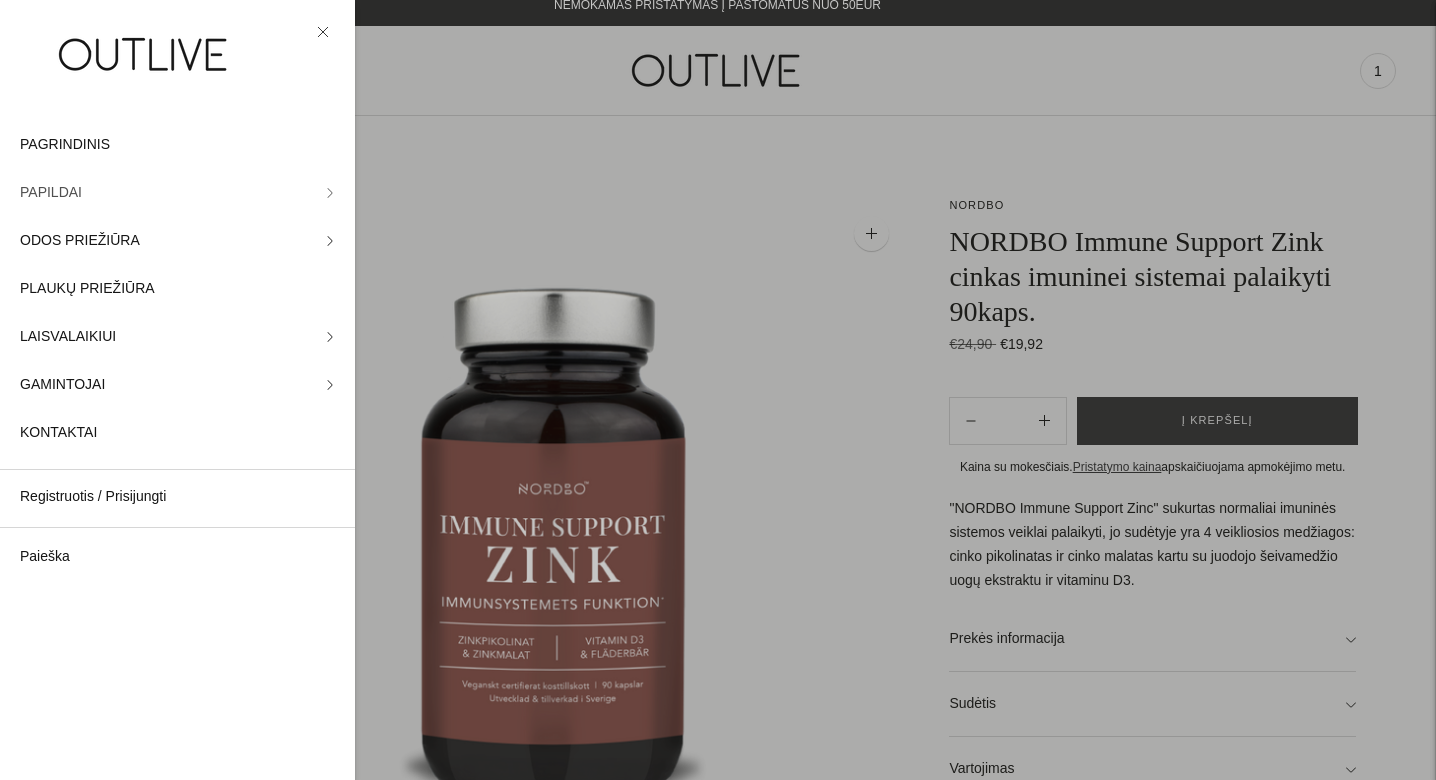 click on "PAPILDAI" 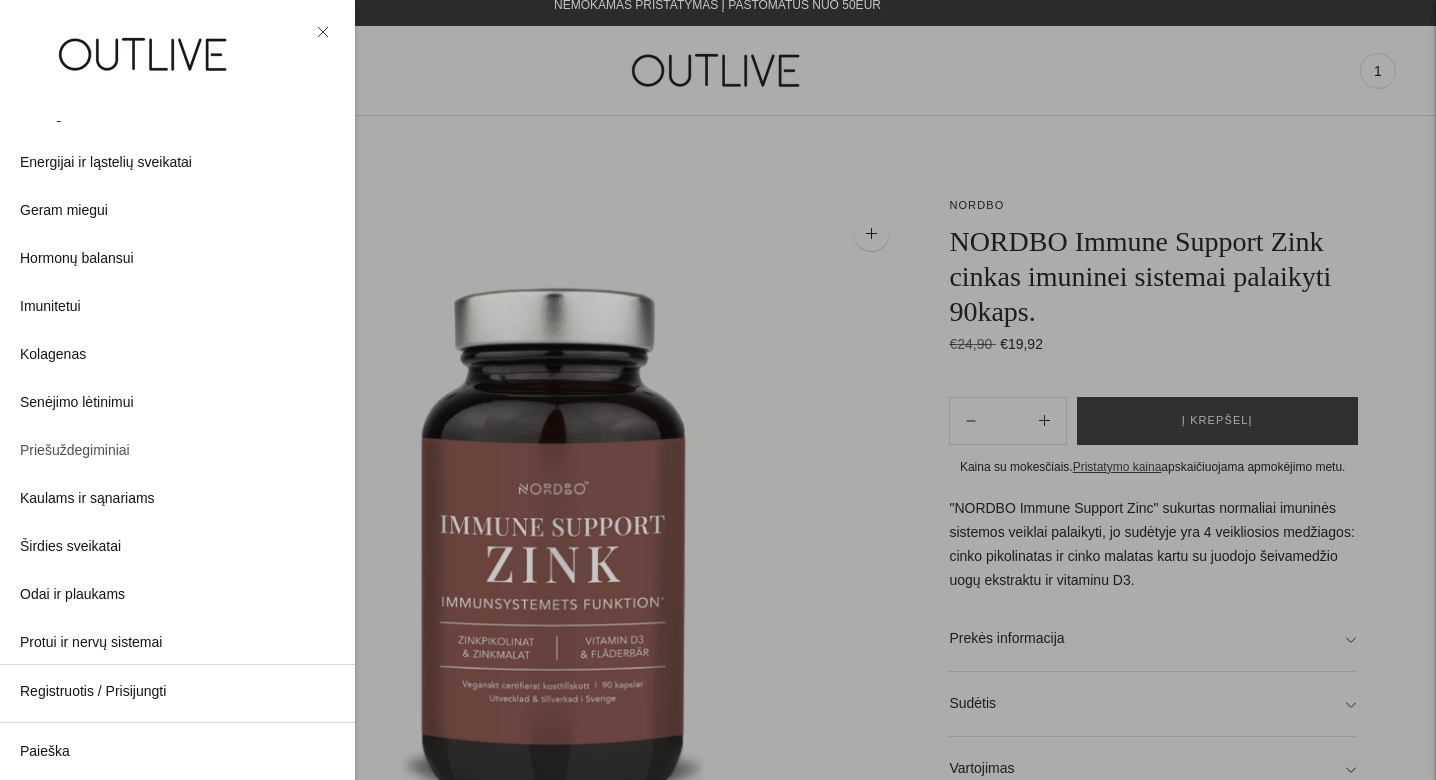 scroll, scrollTop: 0, scrollLeft: 0, axis: both 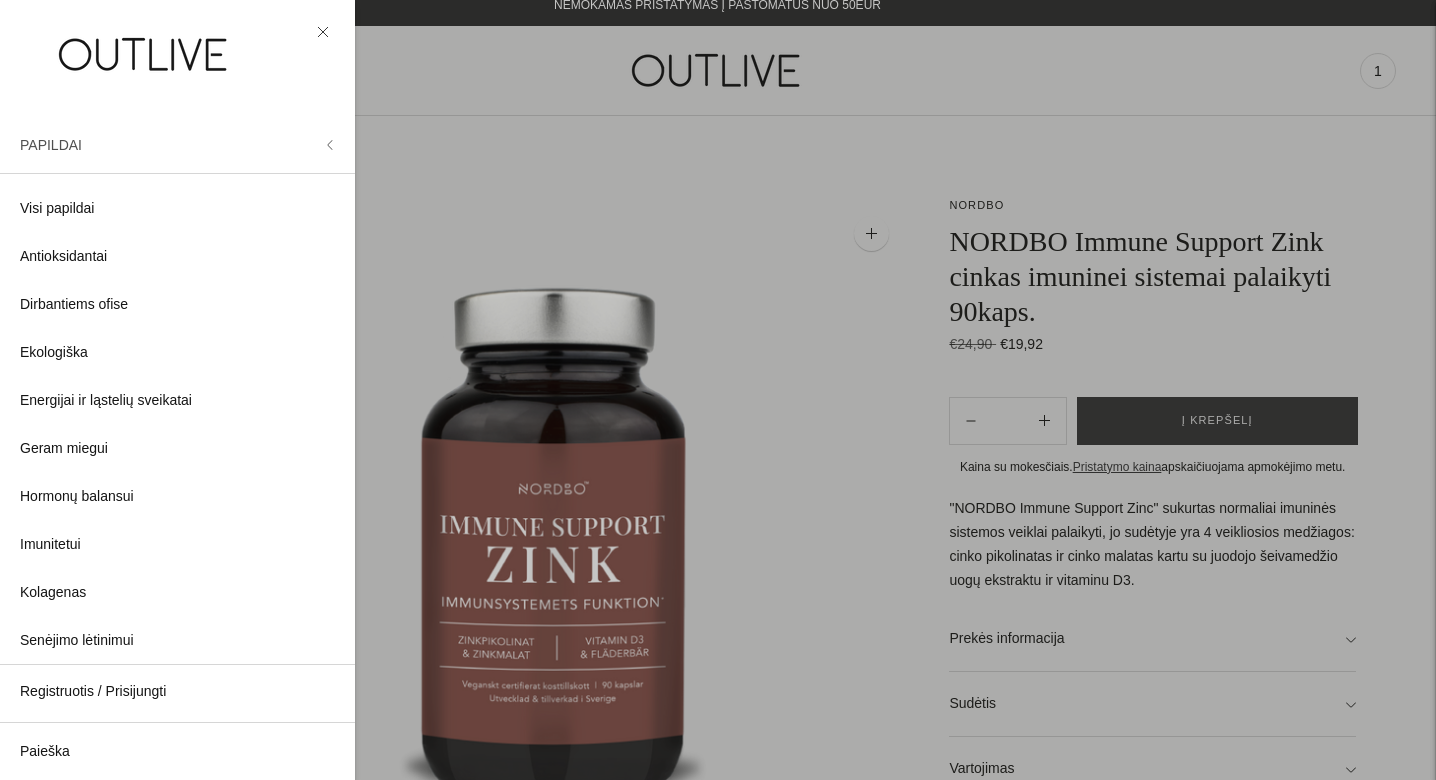 click on "PAPILDAI" 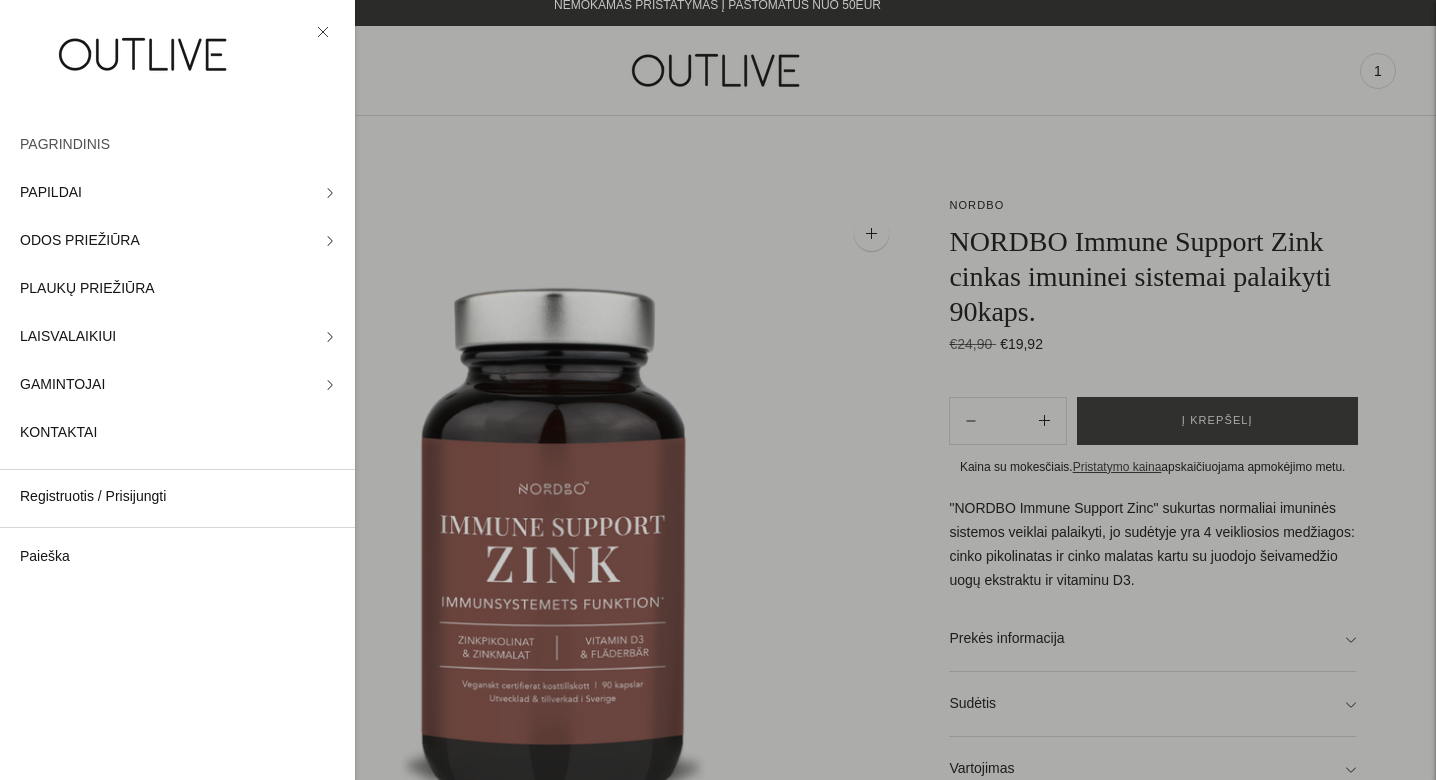 click on "PAGRINDINIS" 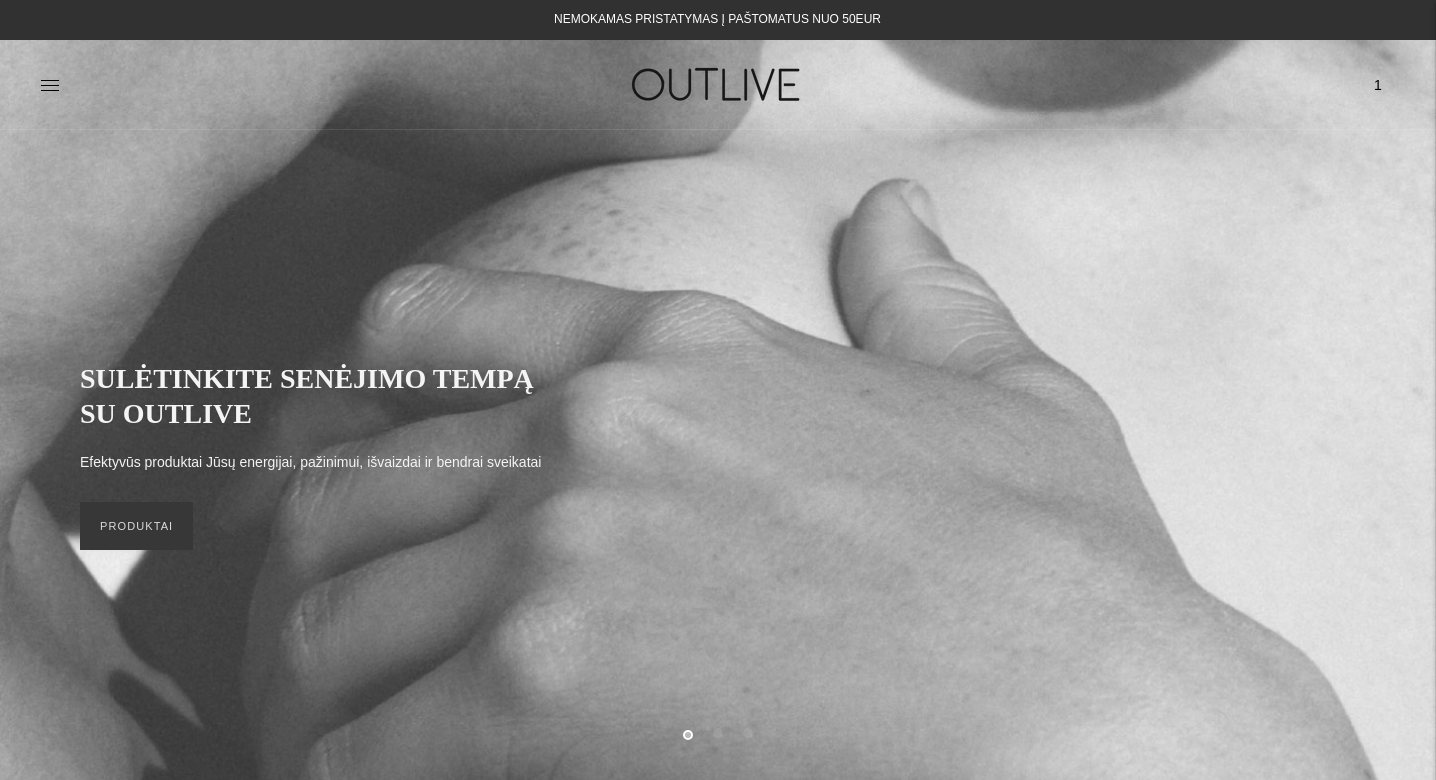 scroll, scrollTop: 0, scrollLeft: 0, axis: both 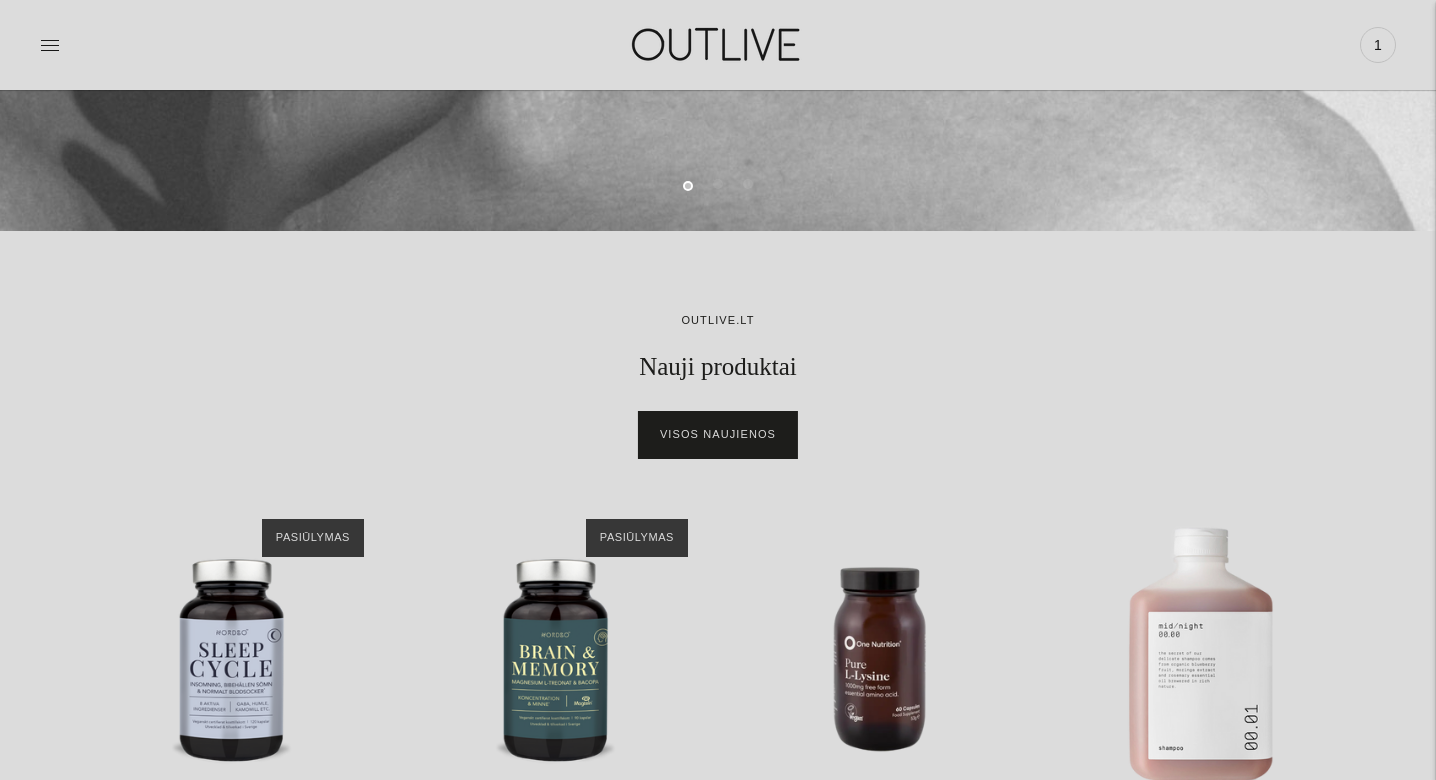 click on "Visos naujienos" at bounding box center (718, 435) 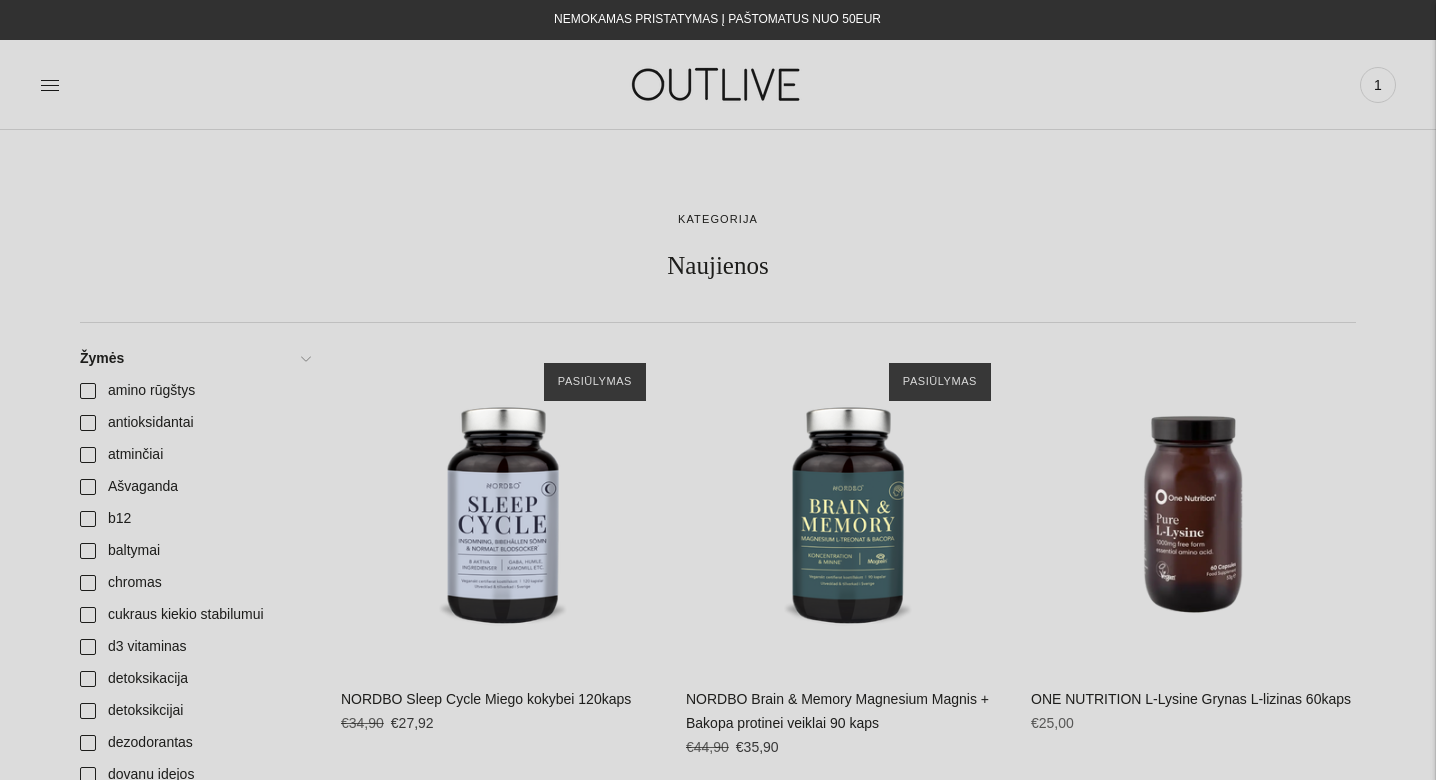 scroll, scrollTop: 0, scrollLeft: 0, axis: both 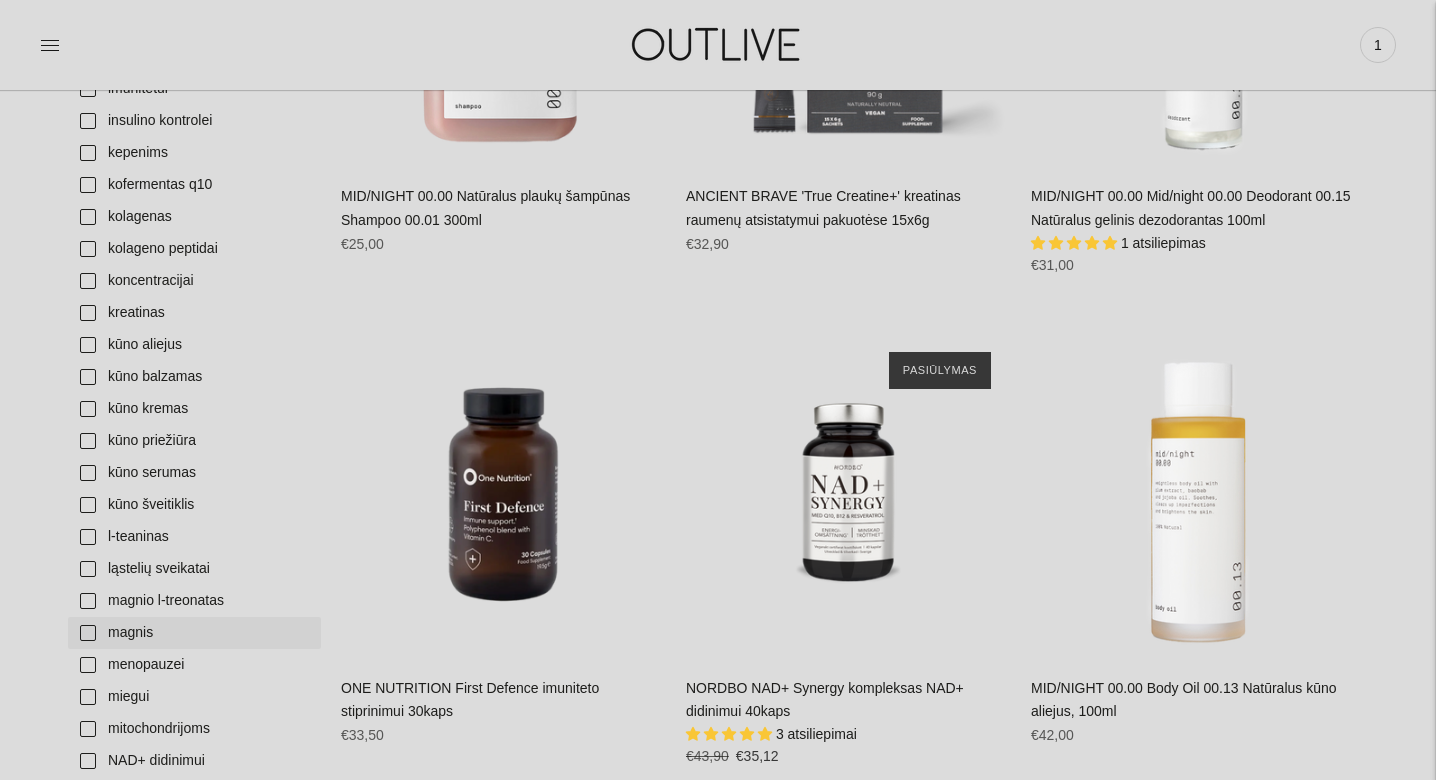 click on "magnis" at bounding box center [194, 633] 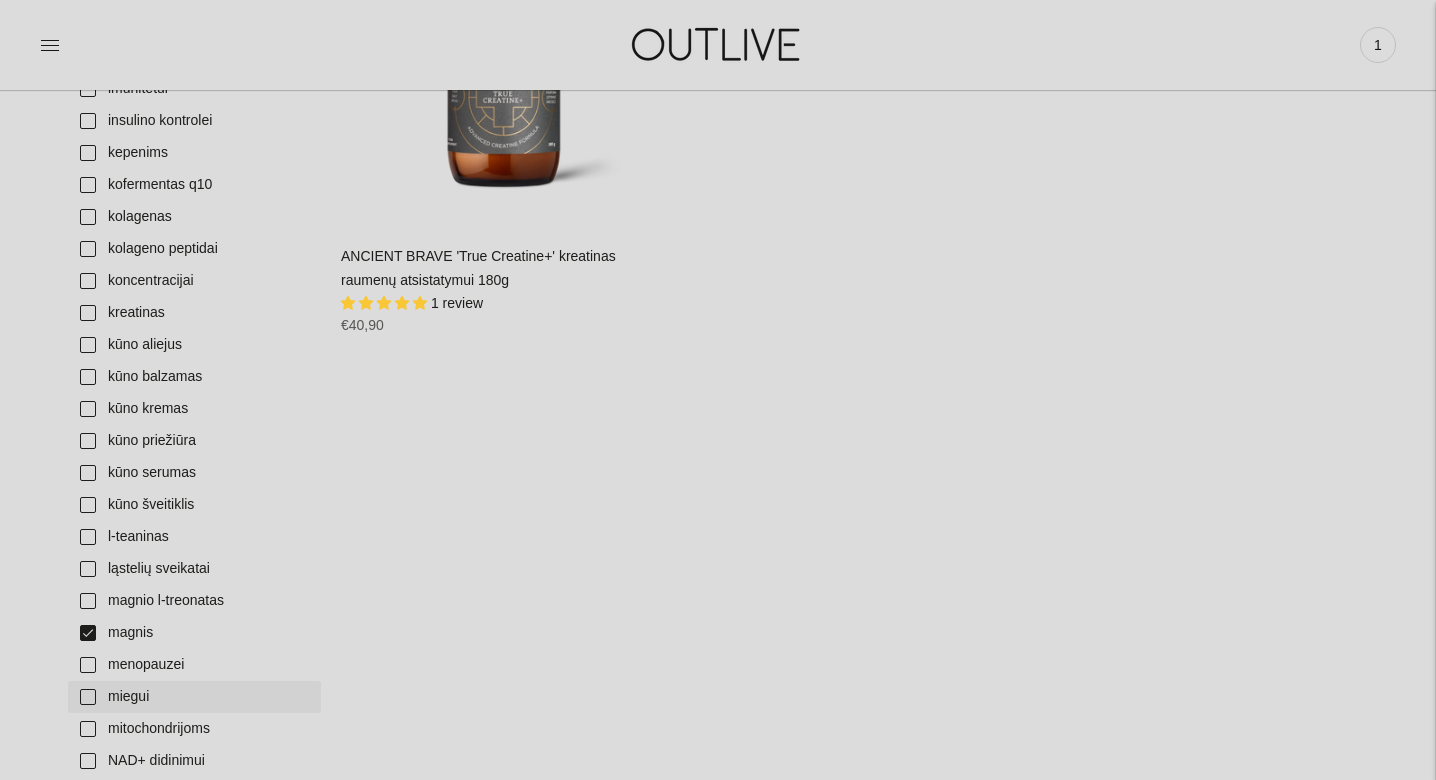 click on "miegui" at bounding box center [194, 697] 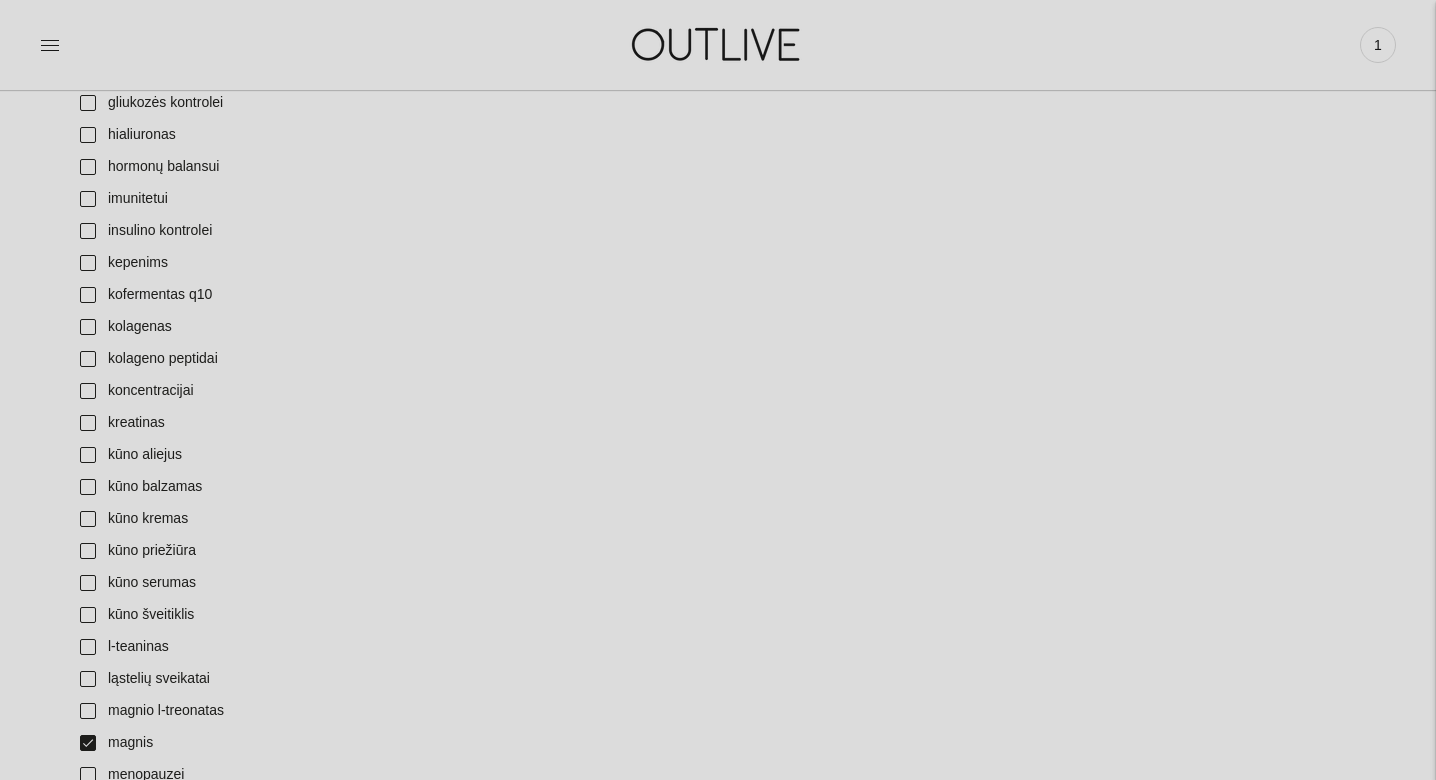 scroll, scrollTop: 942, scrollLeft: 0, axis: vertical 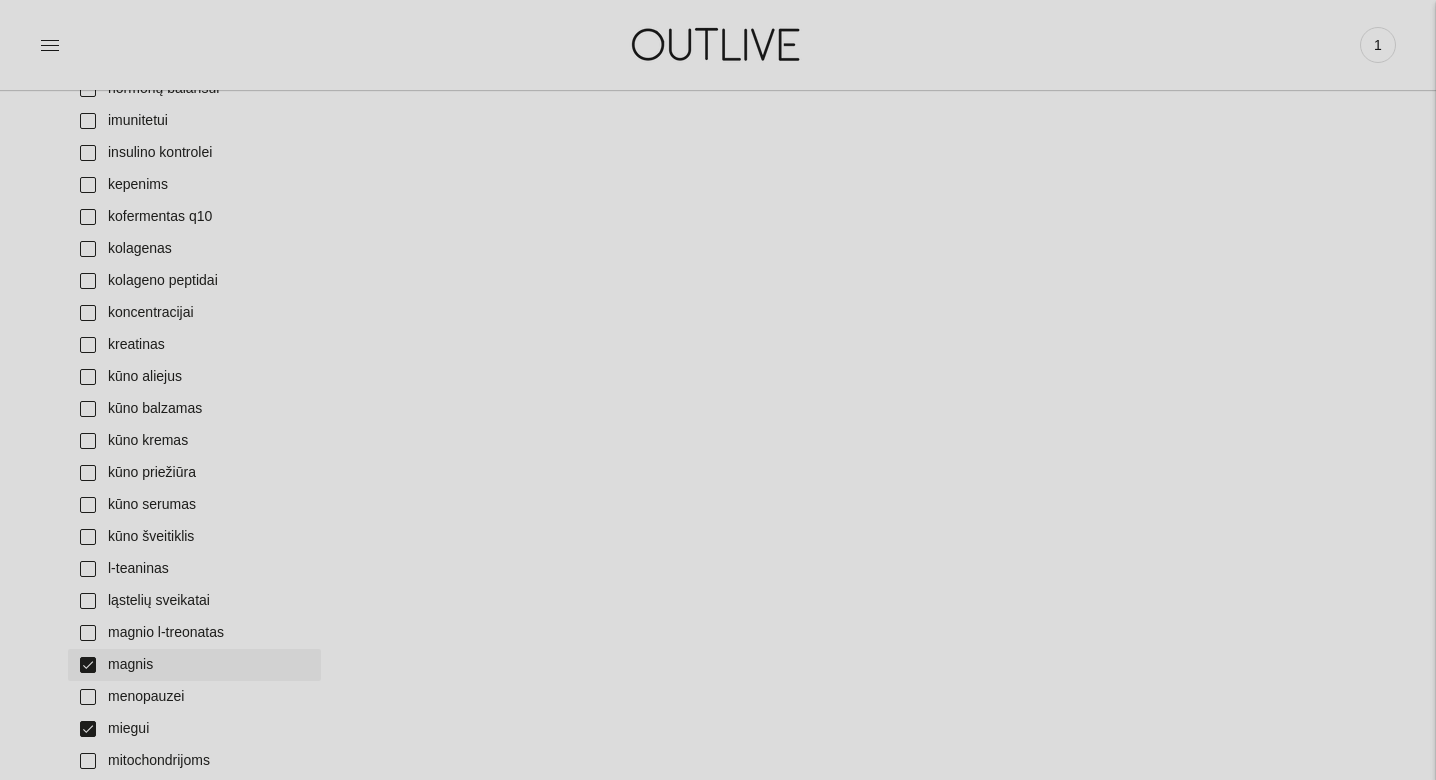 click on "magnis" at bounding box center (194, 665) 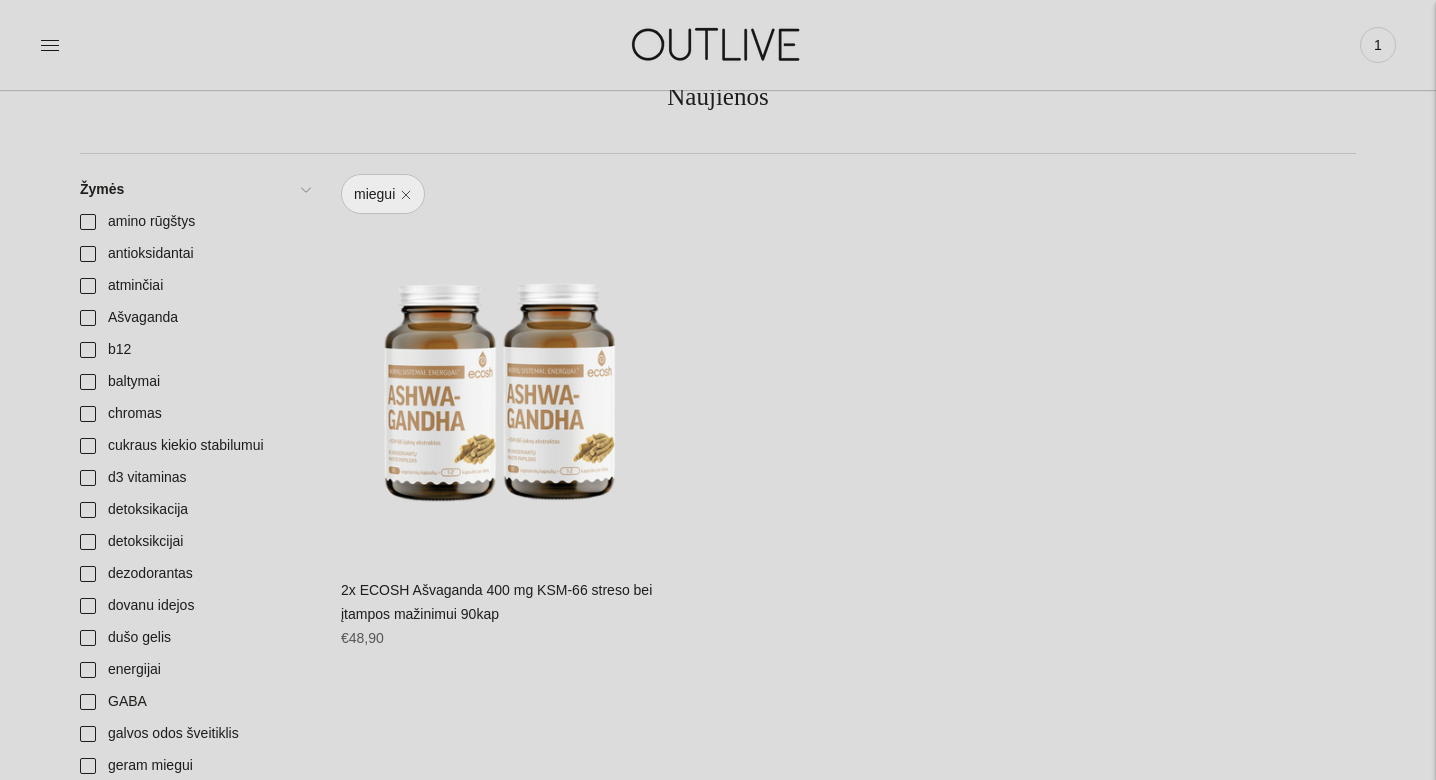 scroll, scrollTop: 174, scrollLeft: 0, axis: vertical 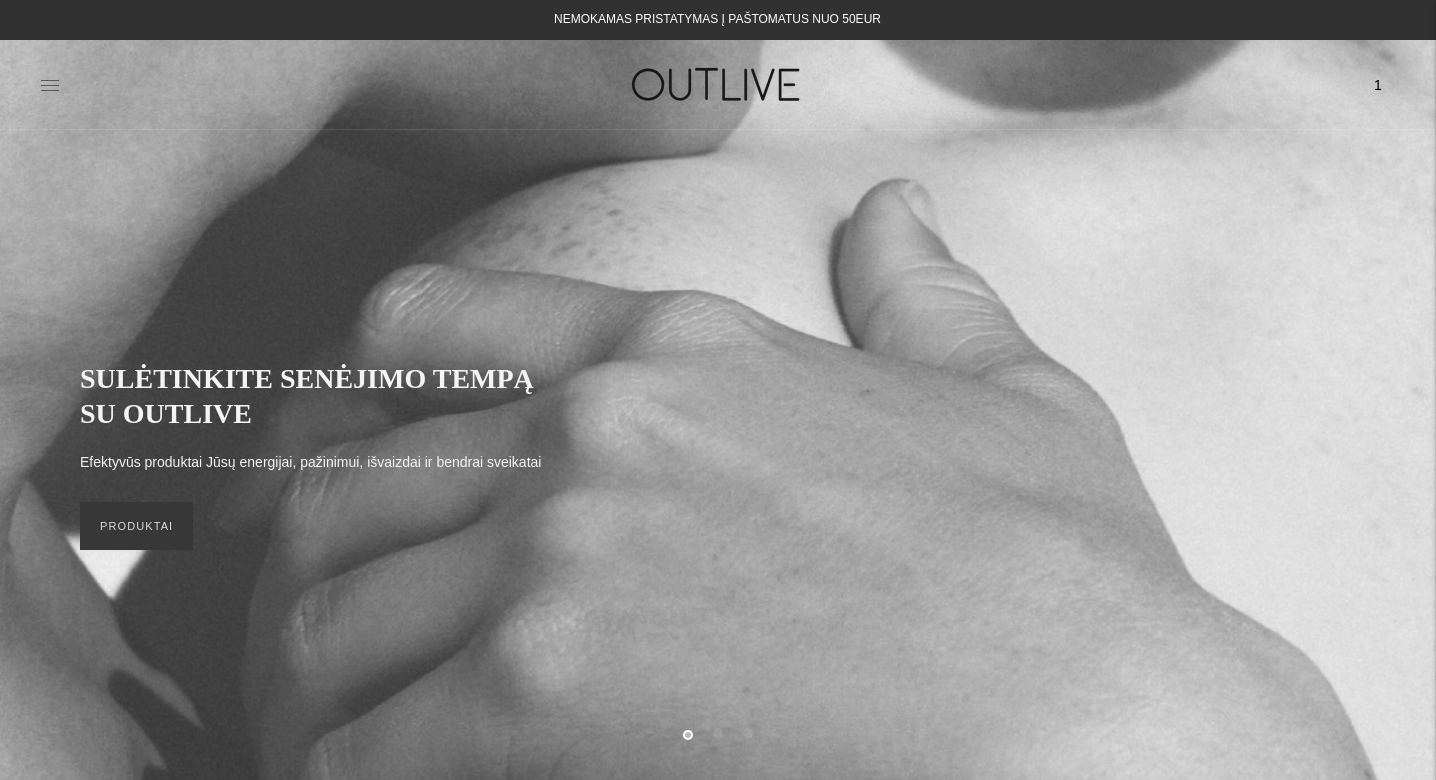 click 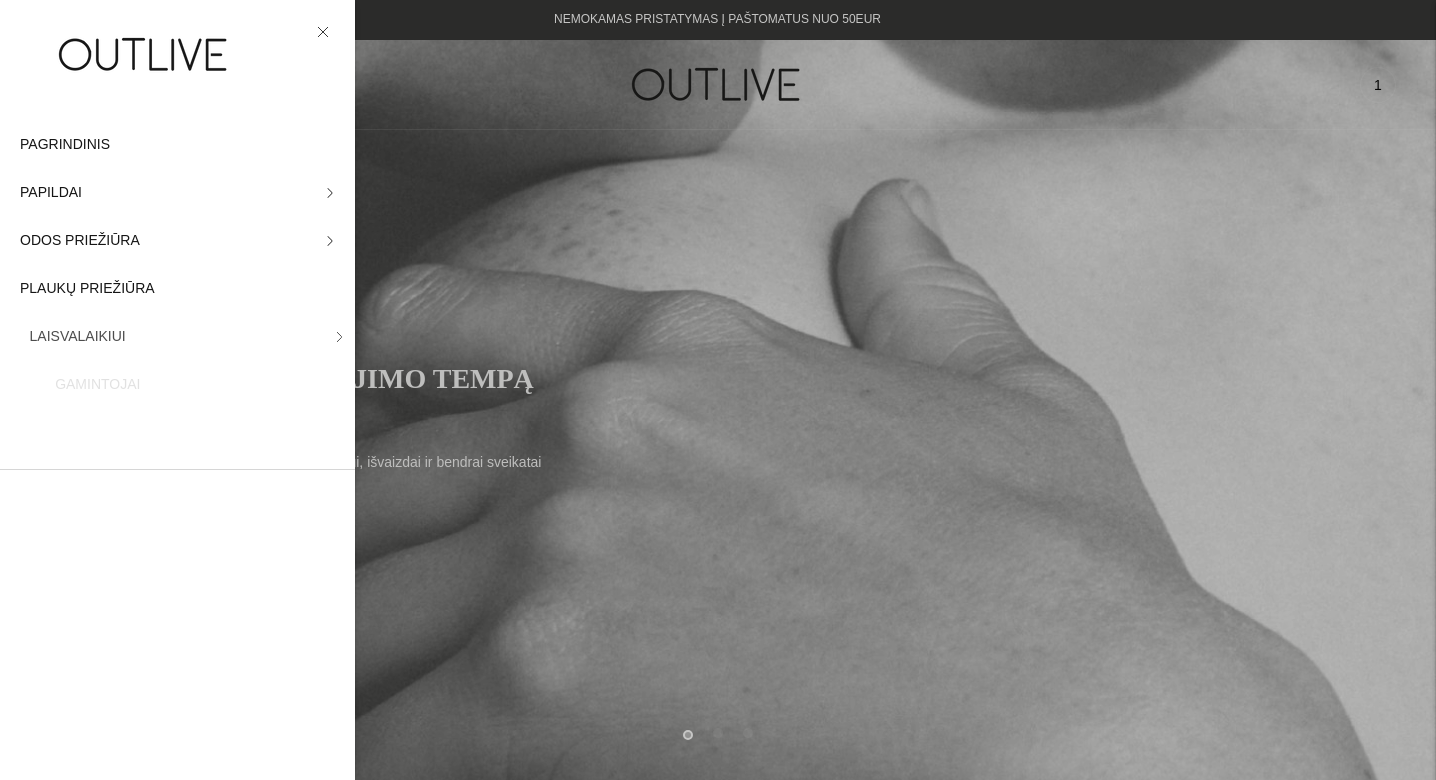 click 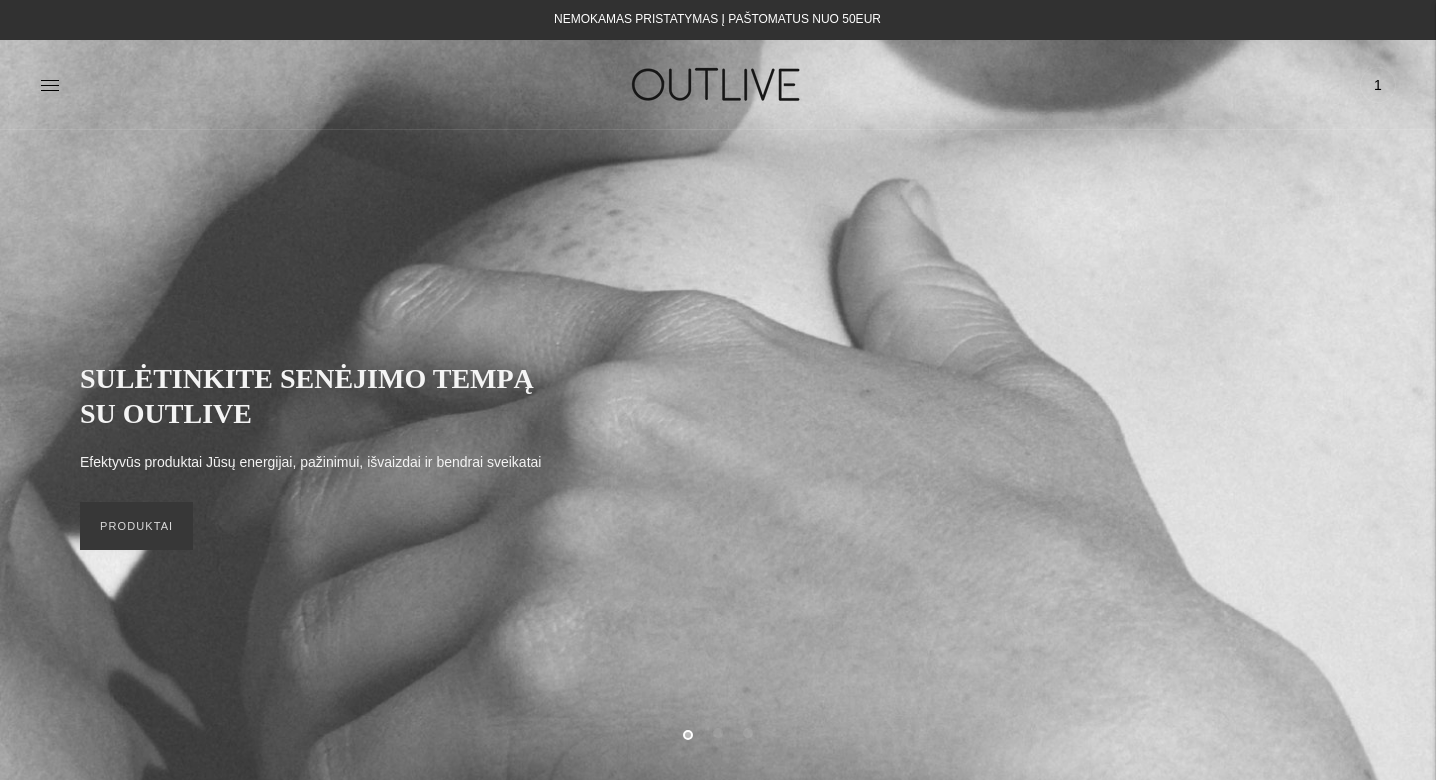 click on "1" 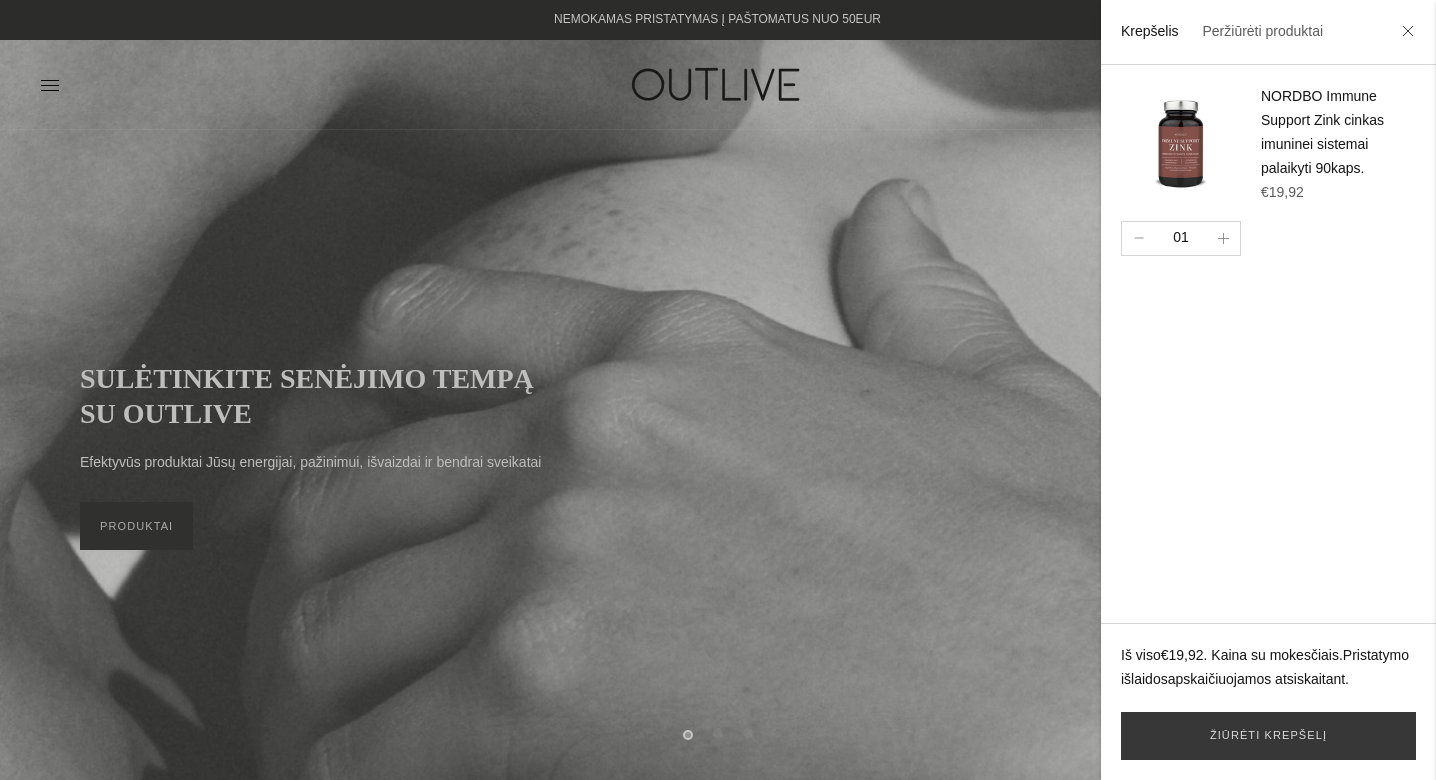 click at bounding box center [718, 390] 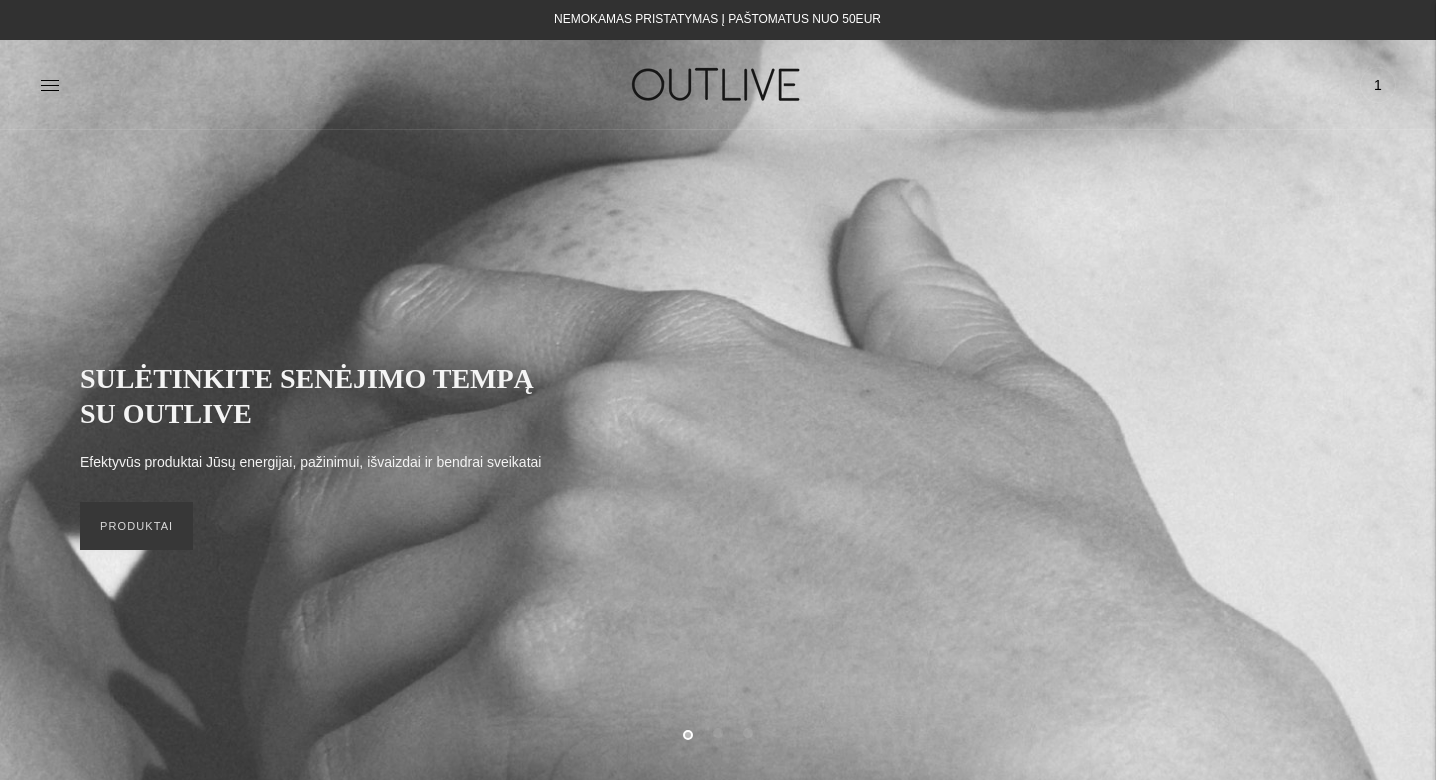 click on "PAGRINDINIS
PAPILDAI
Visi papildai
Antioksidantai
Dirbantiems ofise
Ekologiška
Energijai ir ląstelių sveikatai
Geram miegui
Hormonų balansui
Imunitetui" 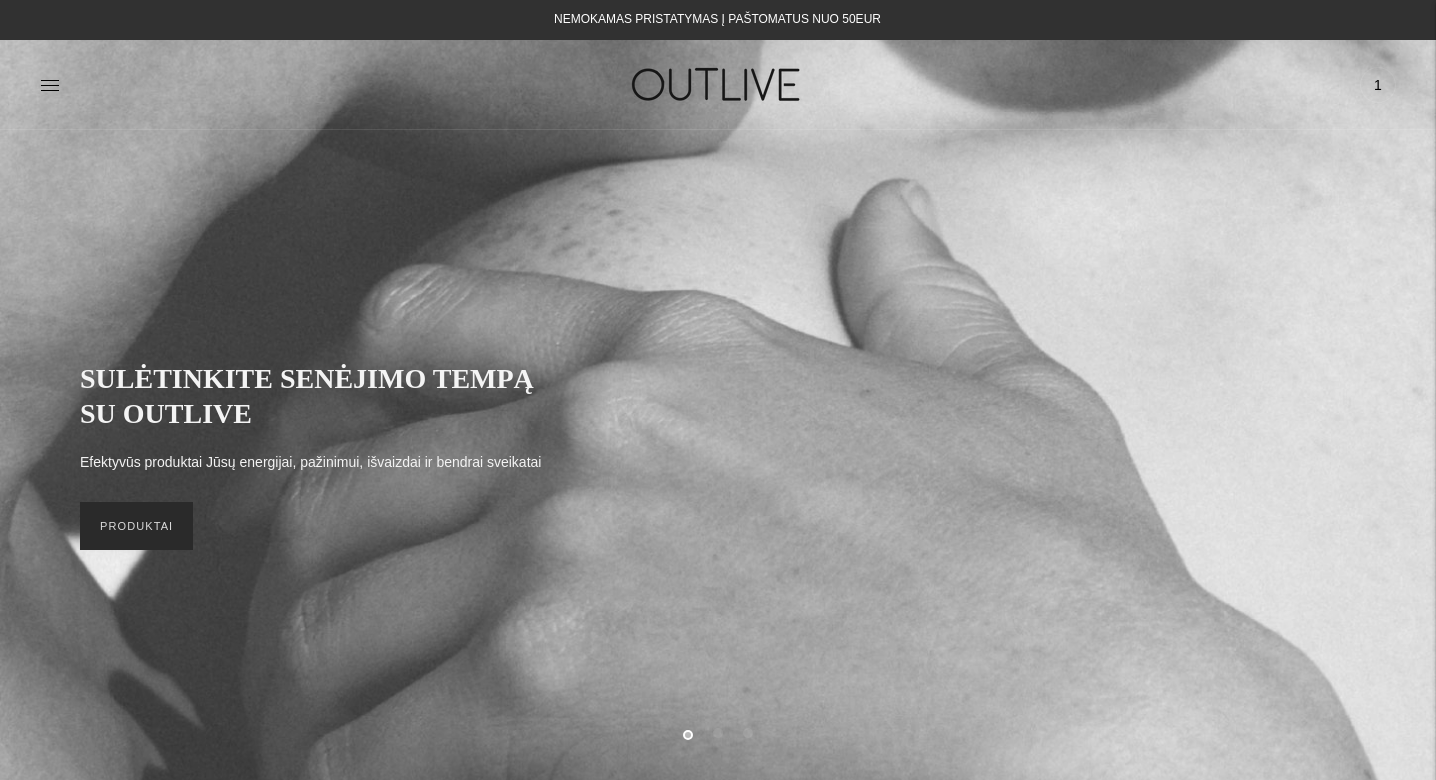 click on "PRODUKTAI" at bounding box center [136, 526] 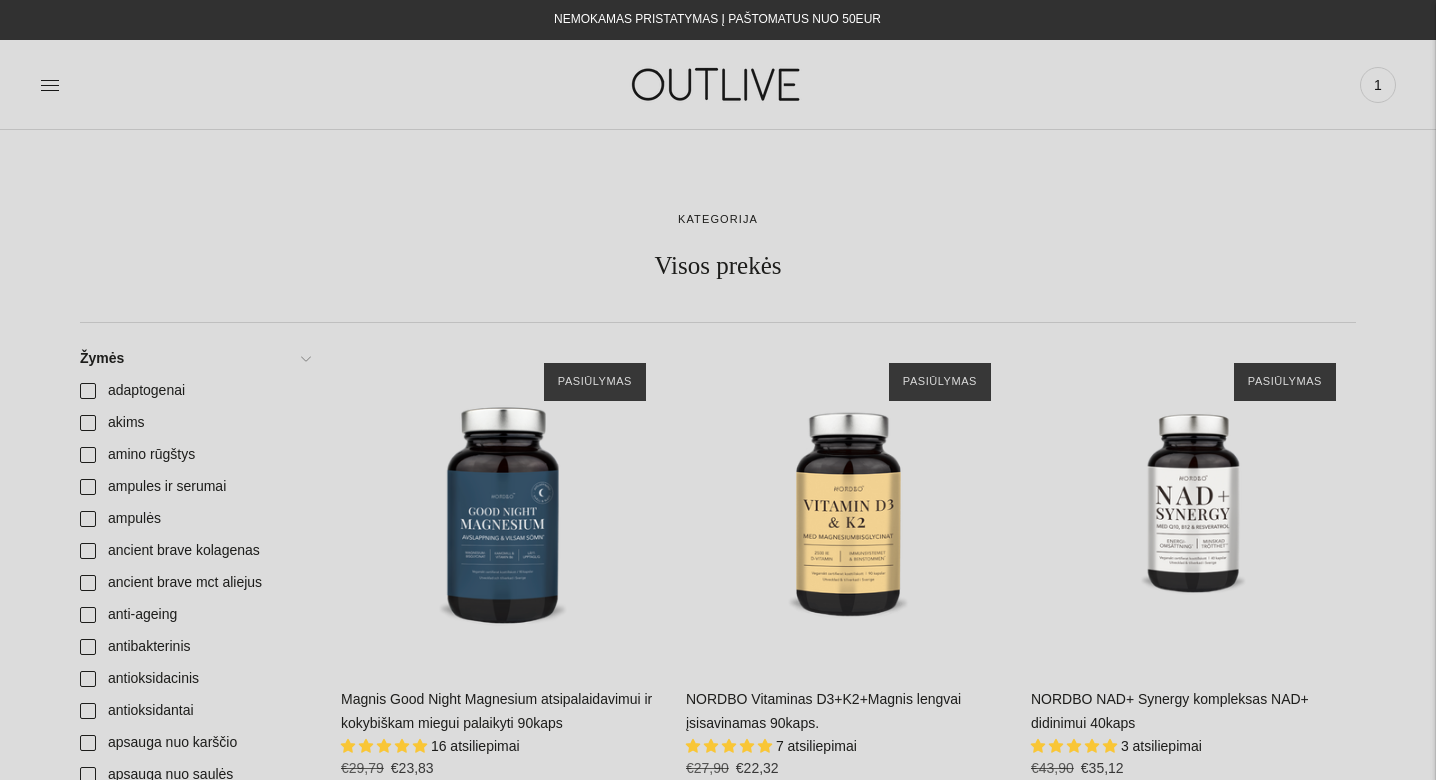 scroll, scrollTop: 0, scrollLeft: 0, axis: both 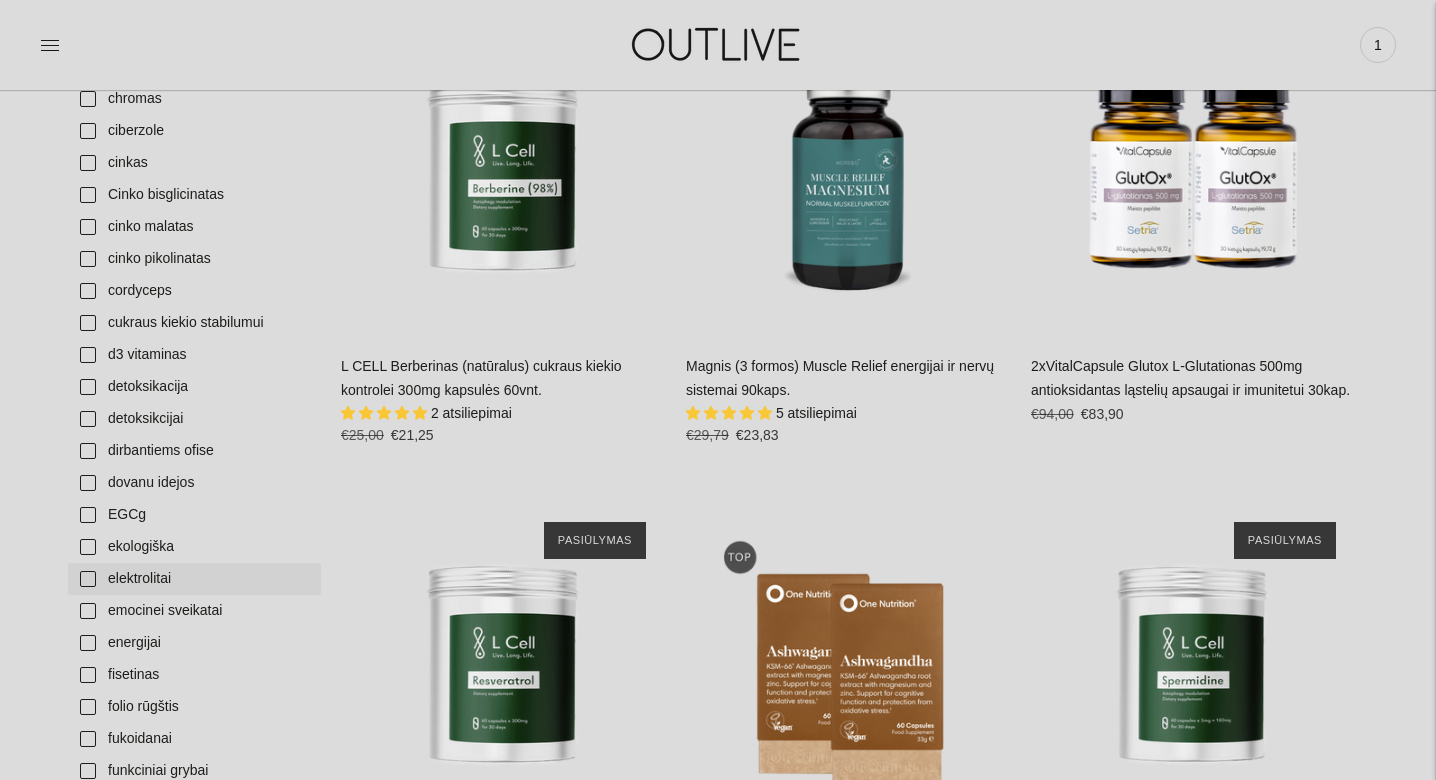 click on "elektrolitai" at bounding box center (194, 579) 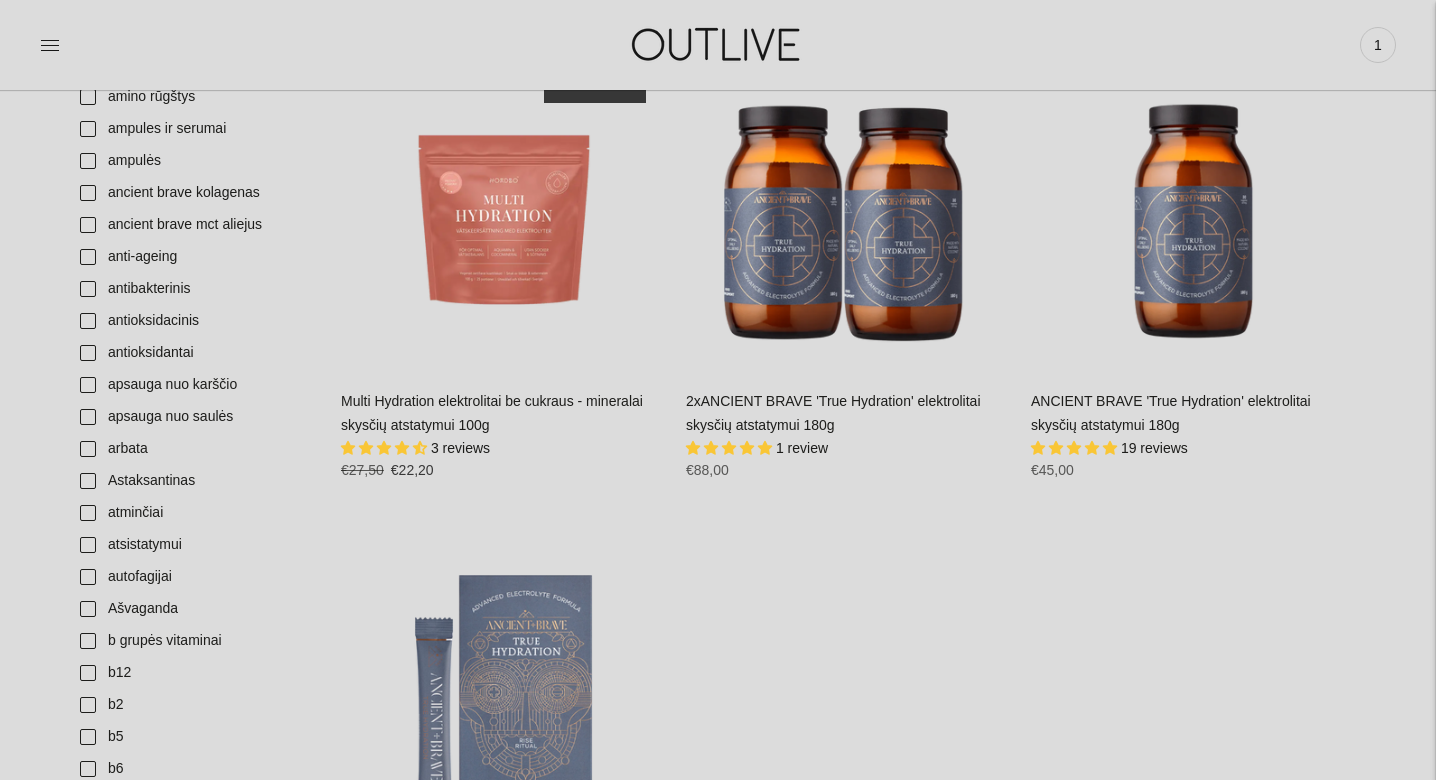 scroll, scrollTop: 113, scrollLeft: 0, axis: vertical 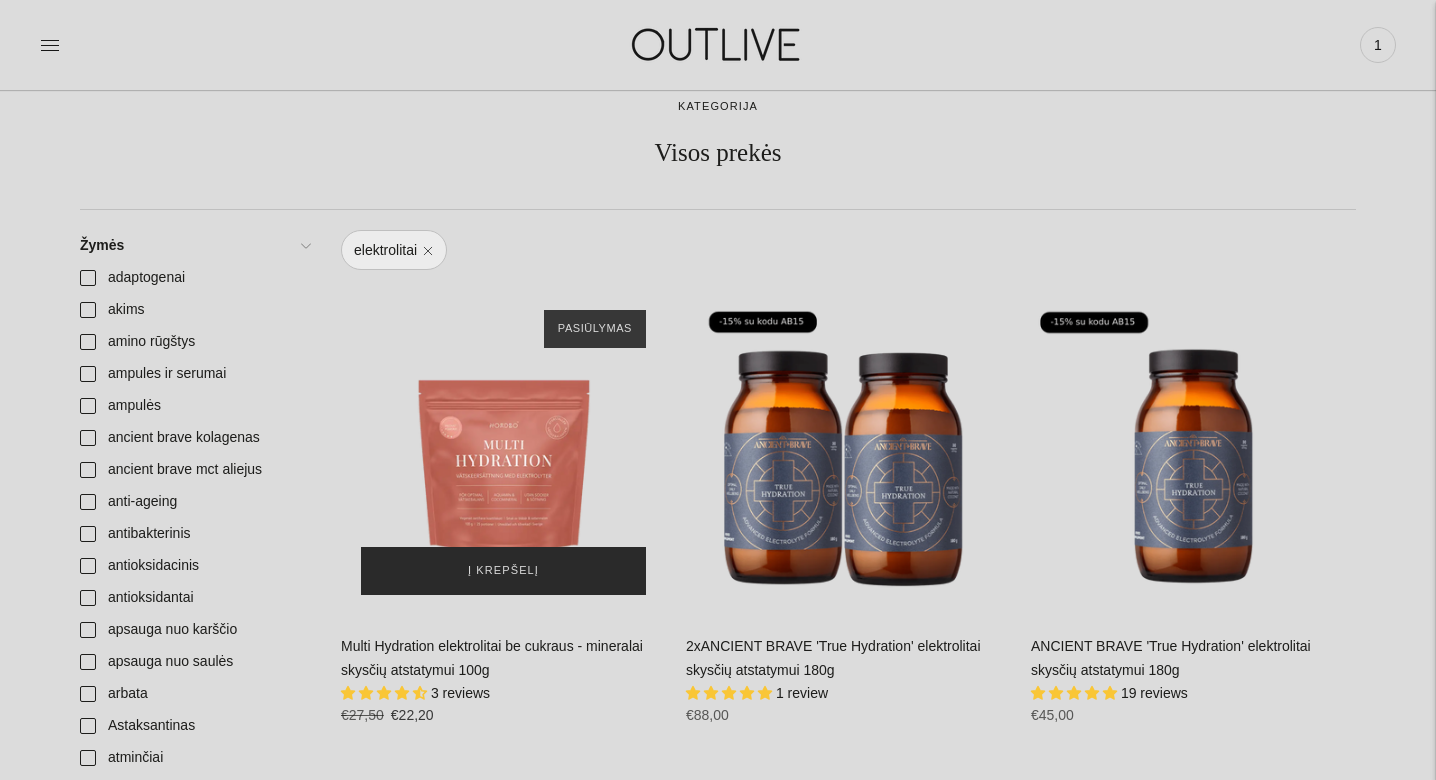 click on "Į krepšelį" at bounding box center (503, 571) 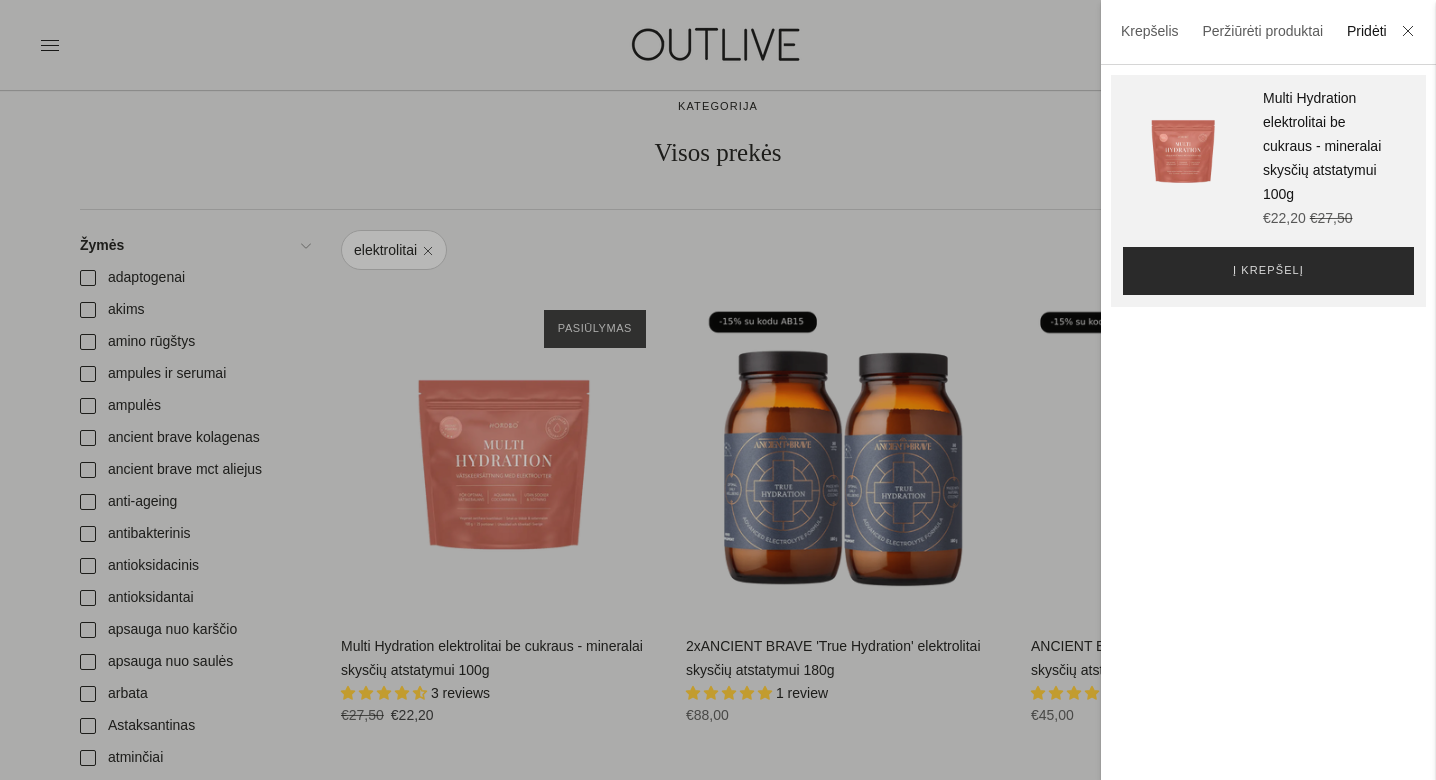 click on "Į krepšelį" at bounding box center [1268, 271] 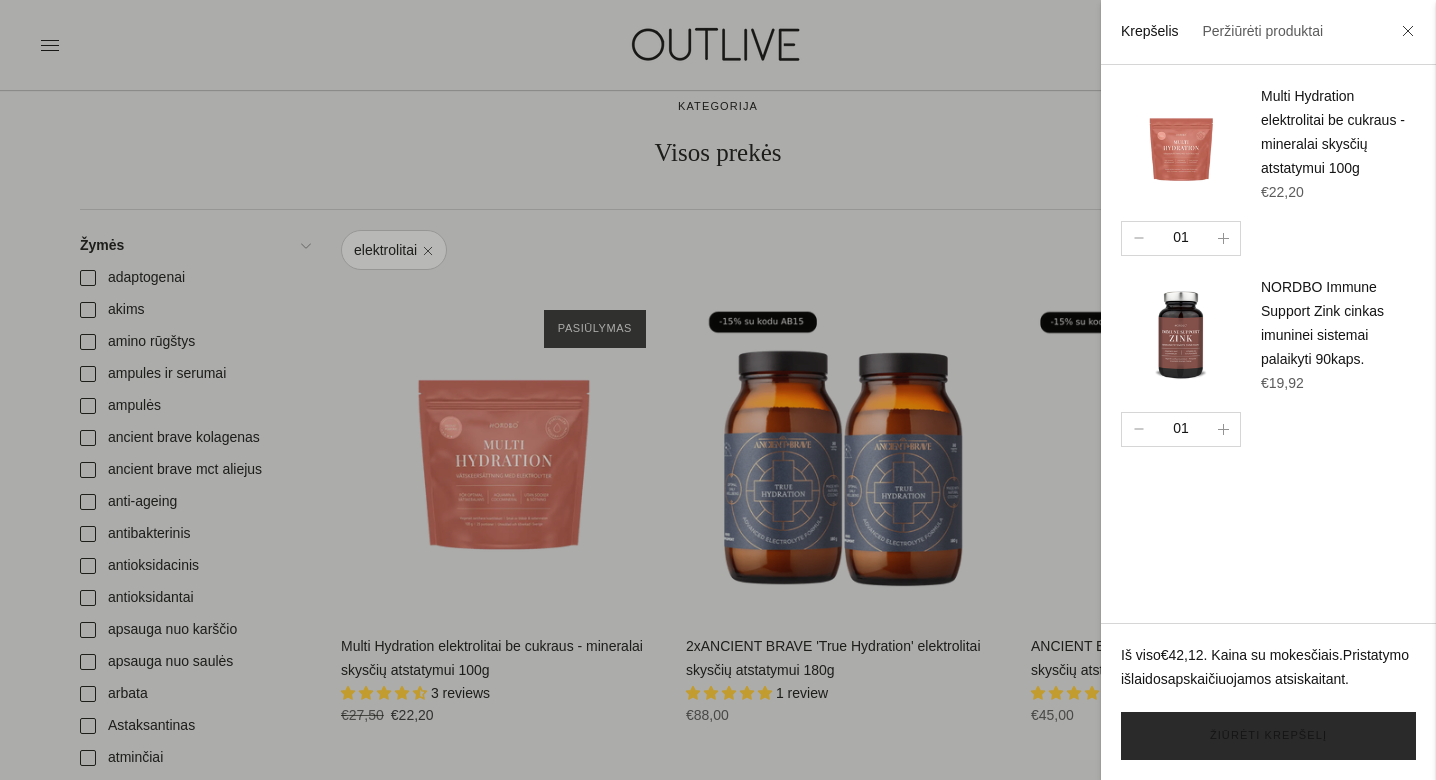 click on "Žiūrėti krepšelį" at bounding box center (1268, 736) 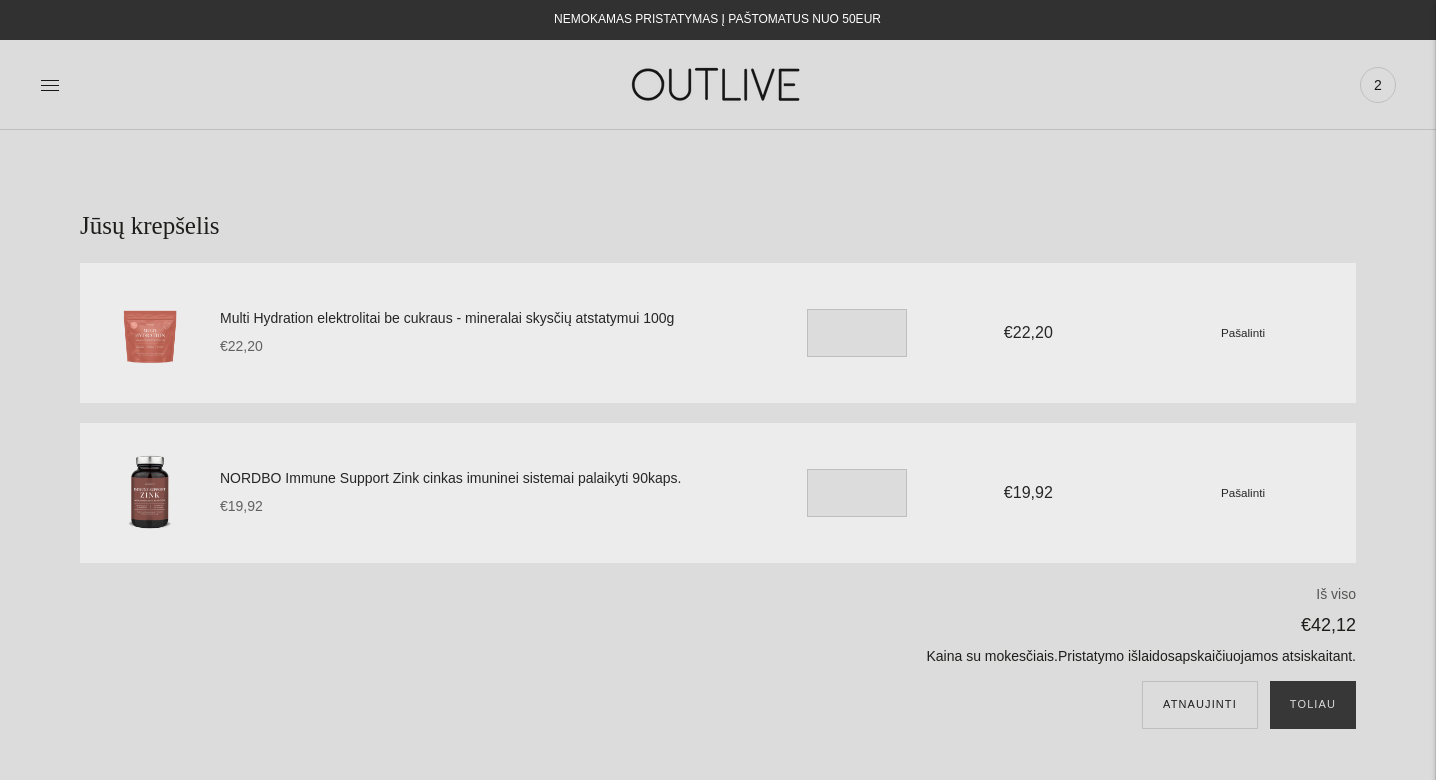 scroll, scrollTop: 0, scrollLeft: 0, axis: both 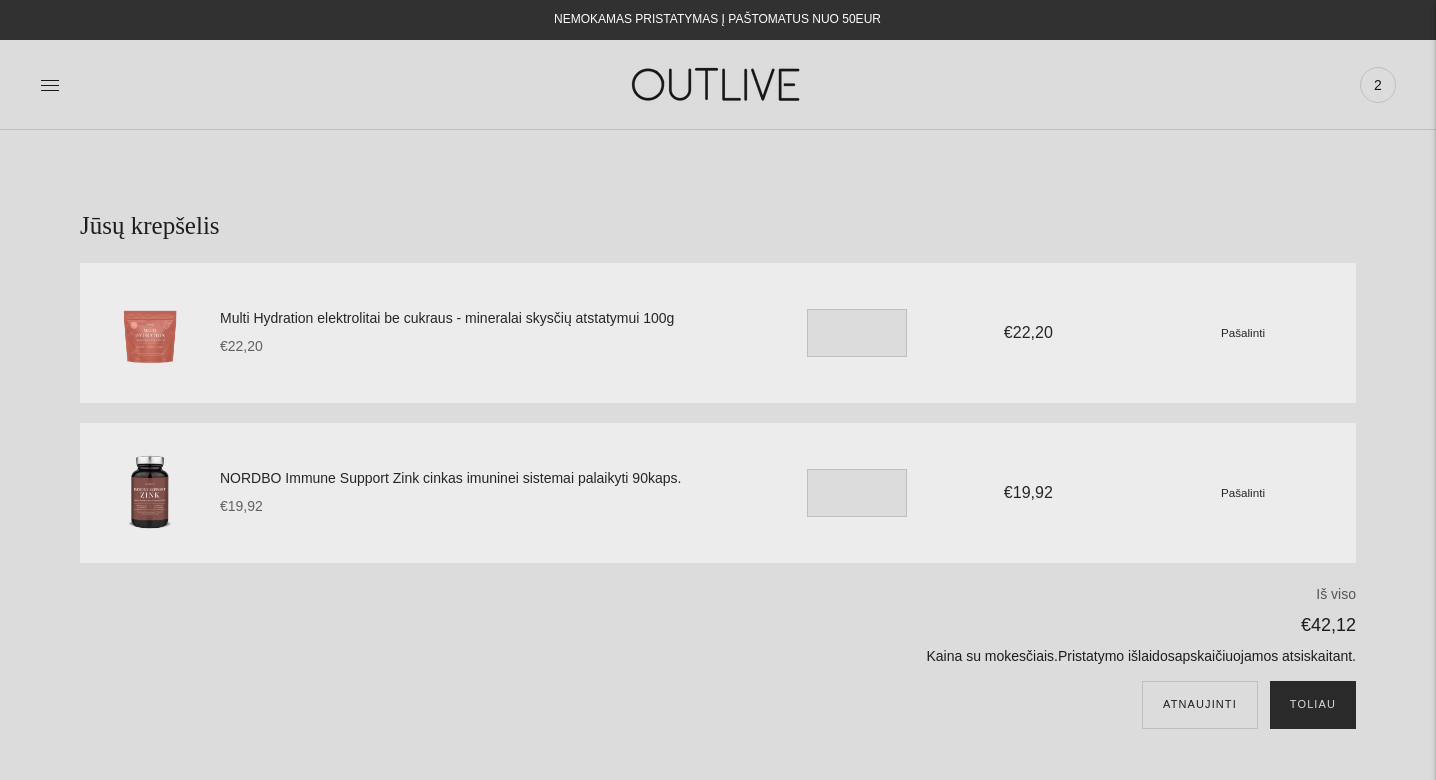 click on "Toliau" at bounding box center (1313, 705) 